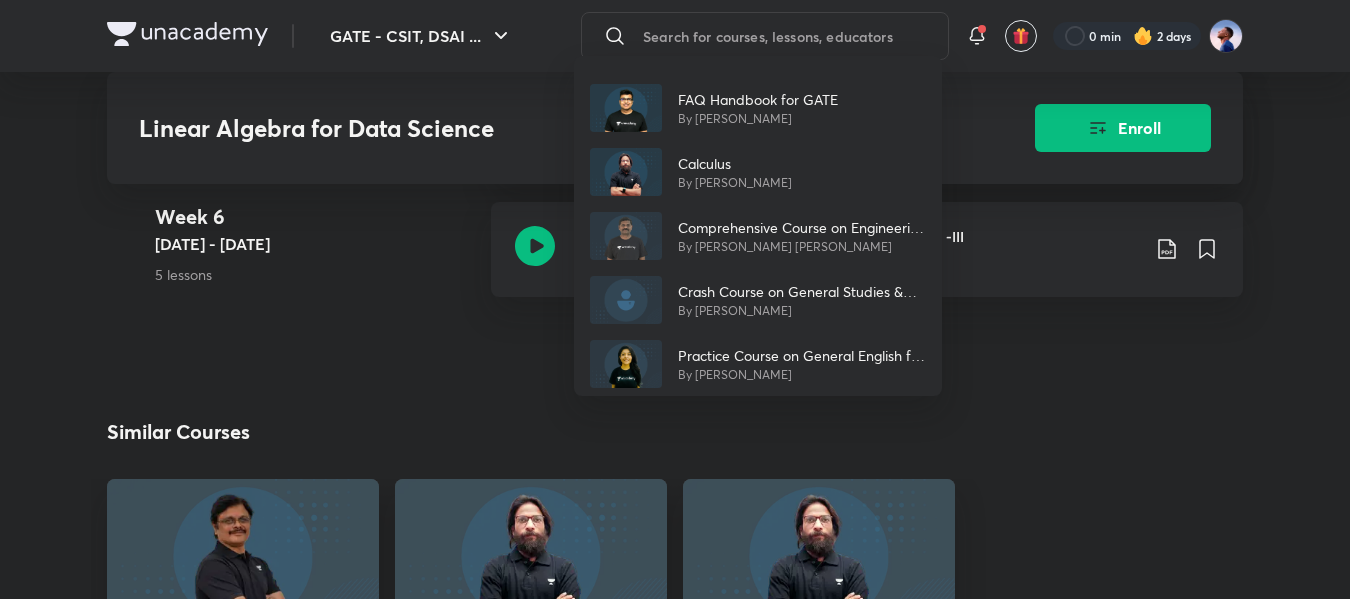 scroll, scrollTop: 5200, scrollLeft: 0, axis: vertical 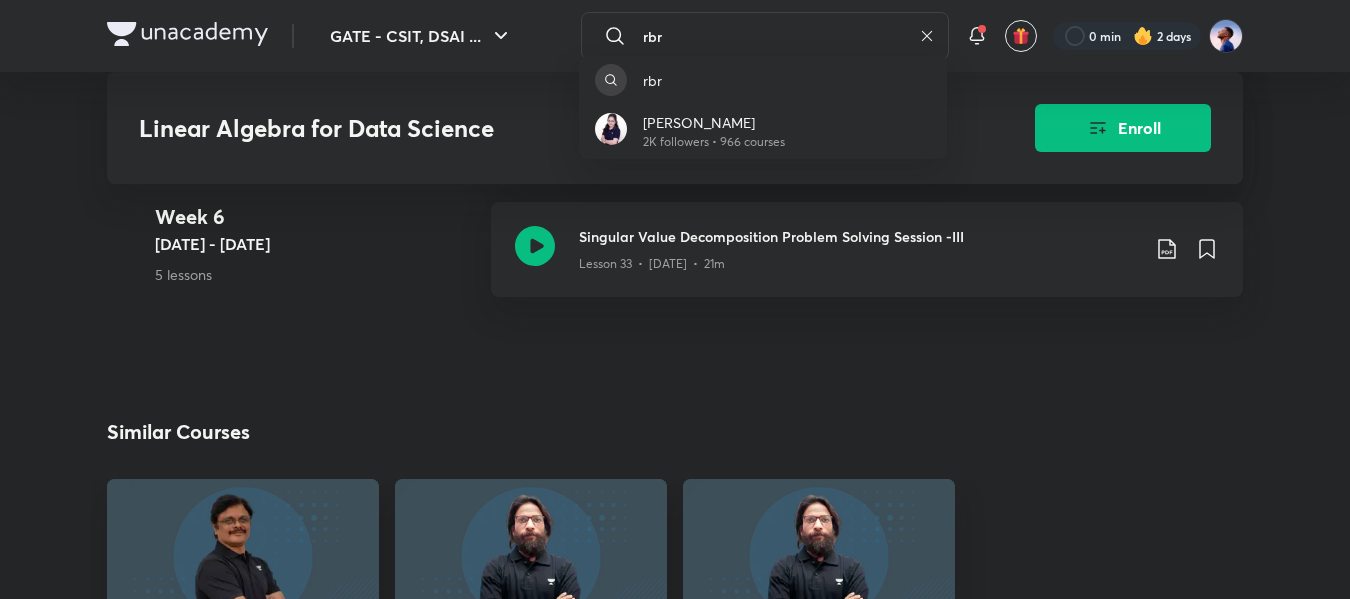 type on "rbr" 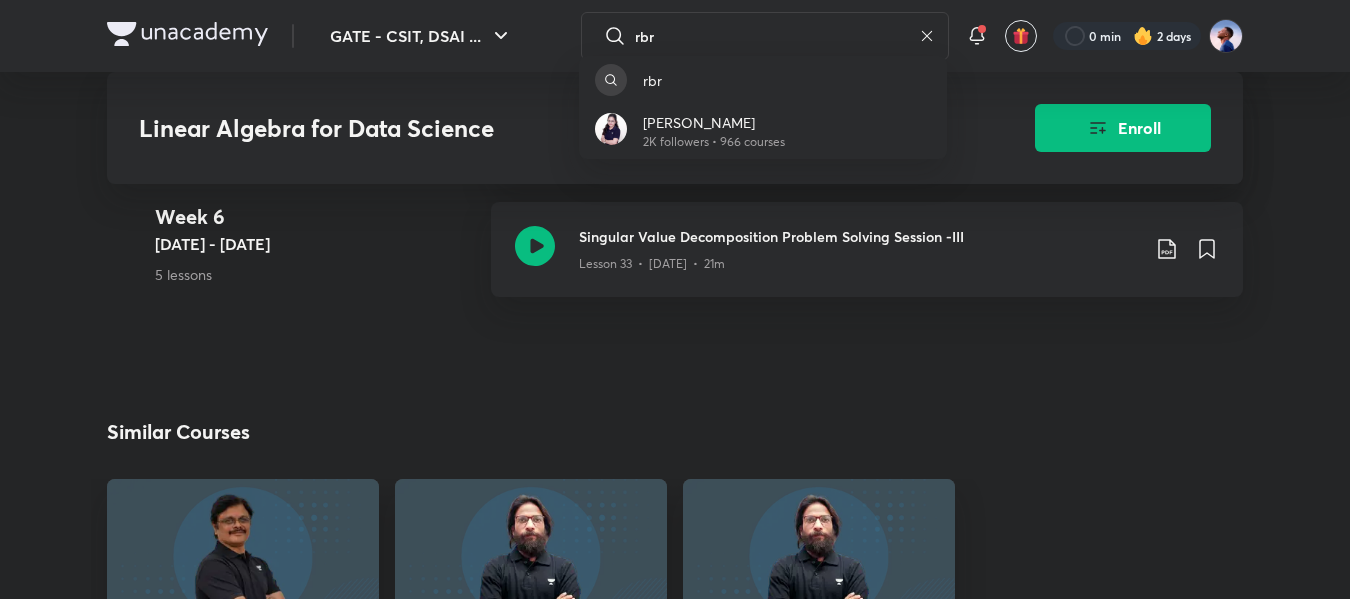 click on "rbr [PERSON_NAME] 2K followers • 966 courses" at bounding box center (675, 299) 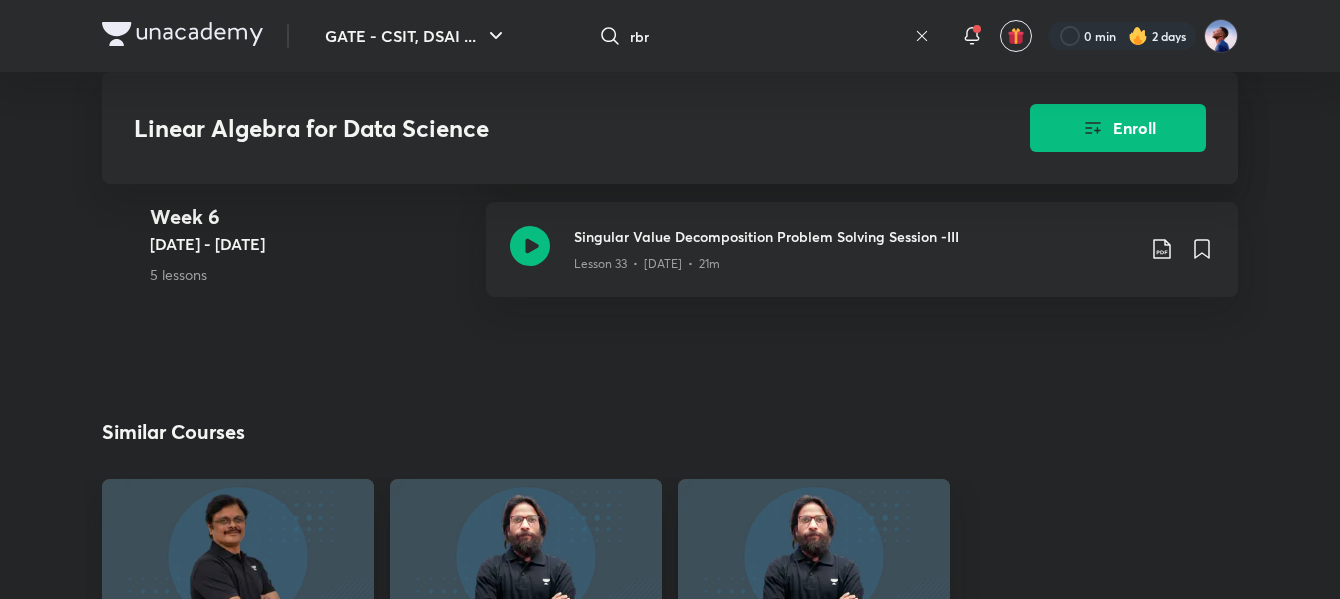 click 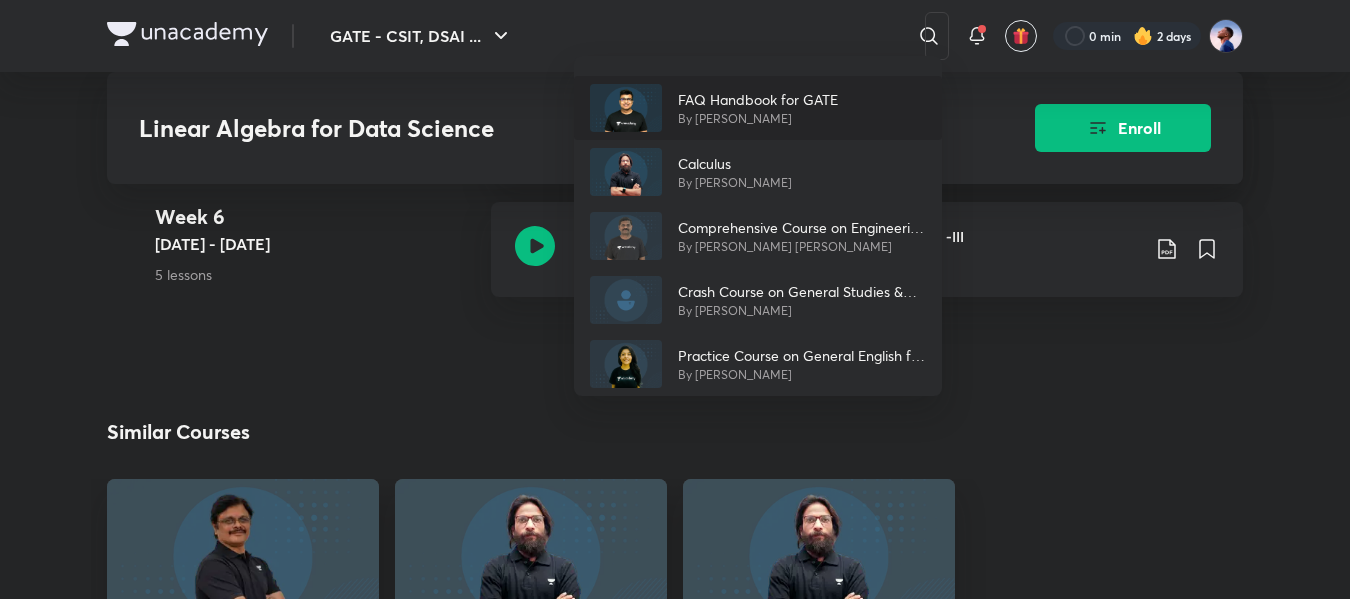 click on "FAQ Handbook for GATE" at bounding box center [758, 99] 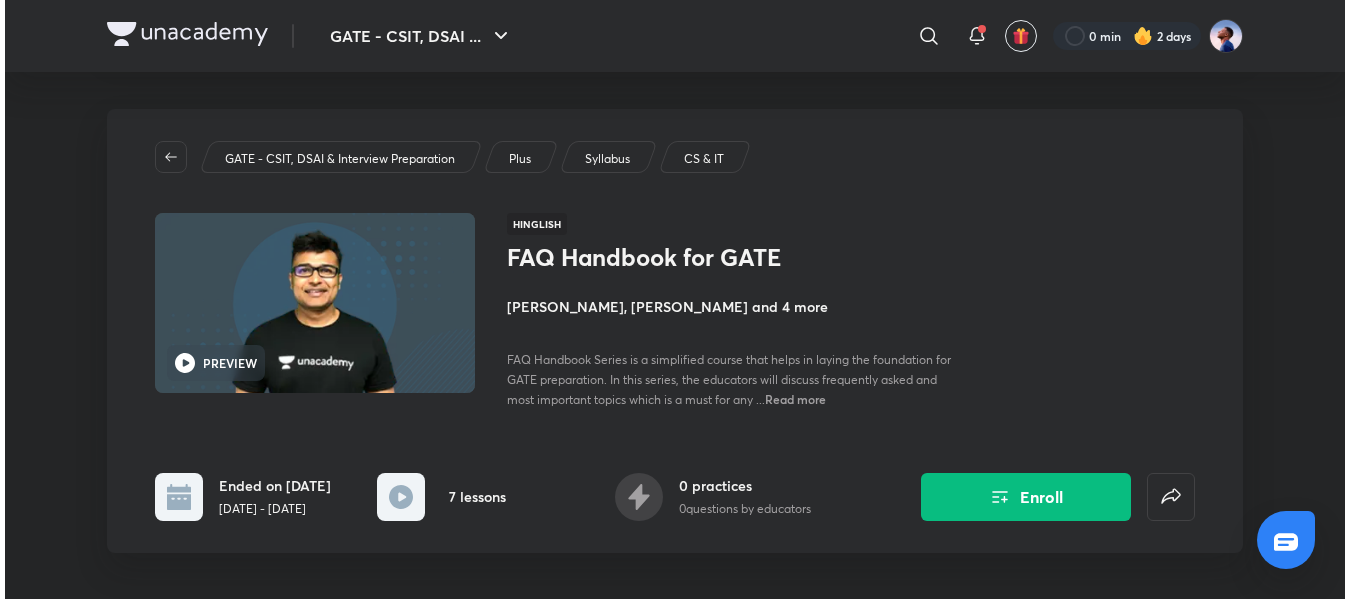scroll, scrollTop: 0, scrollLeft: 0, axis: both 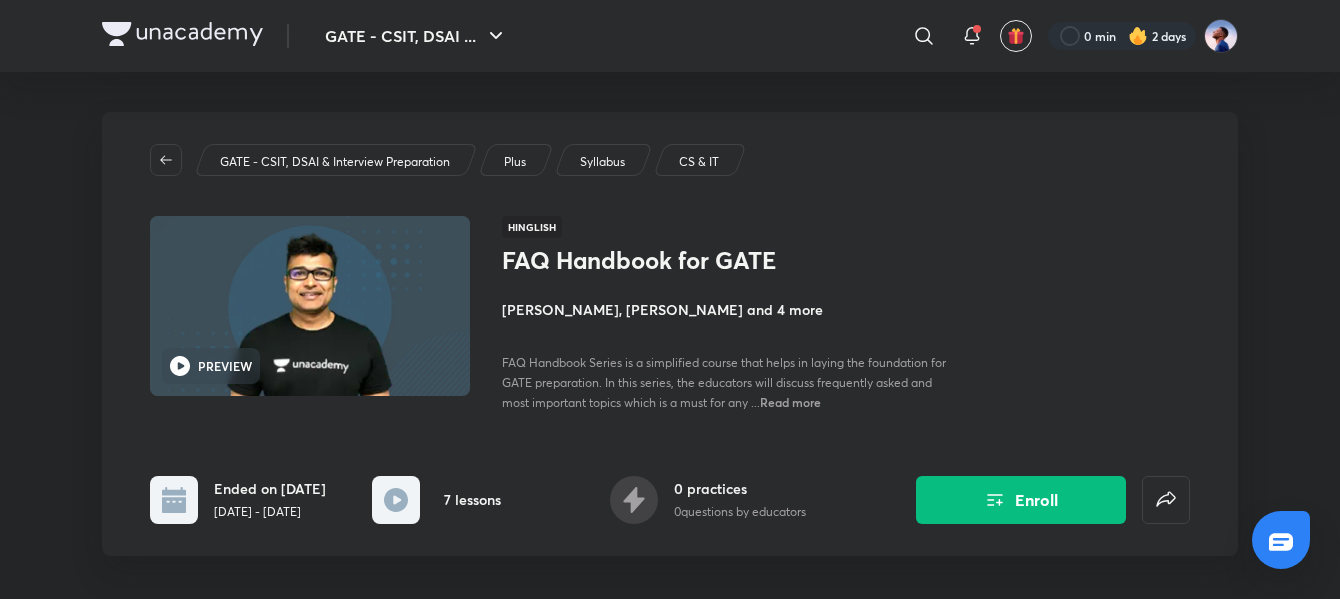 click on "[PERSON_NAME], [PERSON_NAME] and 4 more" at bounding box center [726, 309] 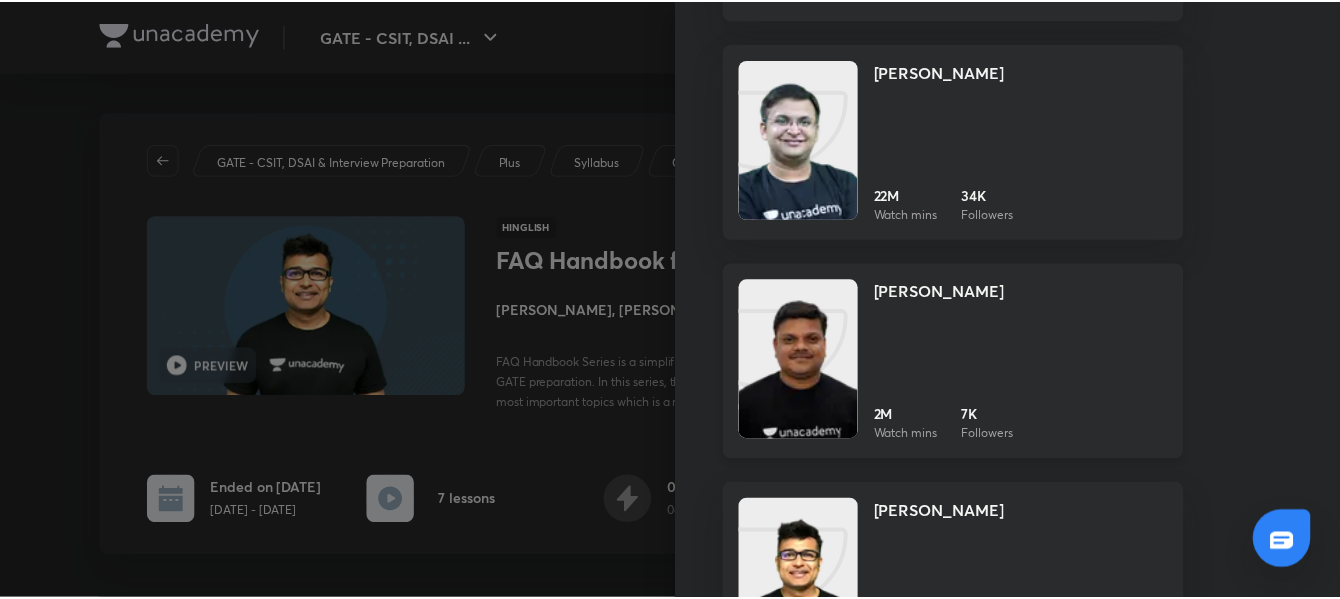 scroll, scrollTop: 800, scrollLeft: 0, axis: vertical 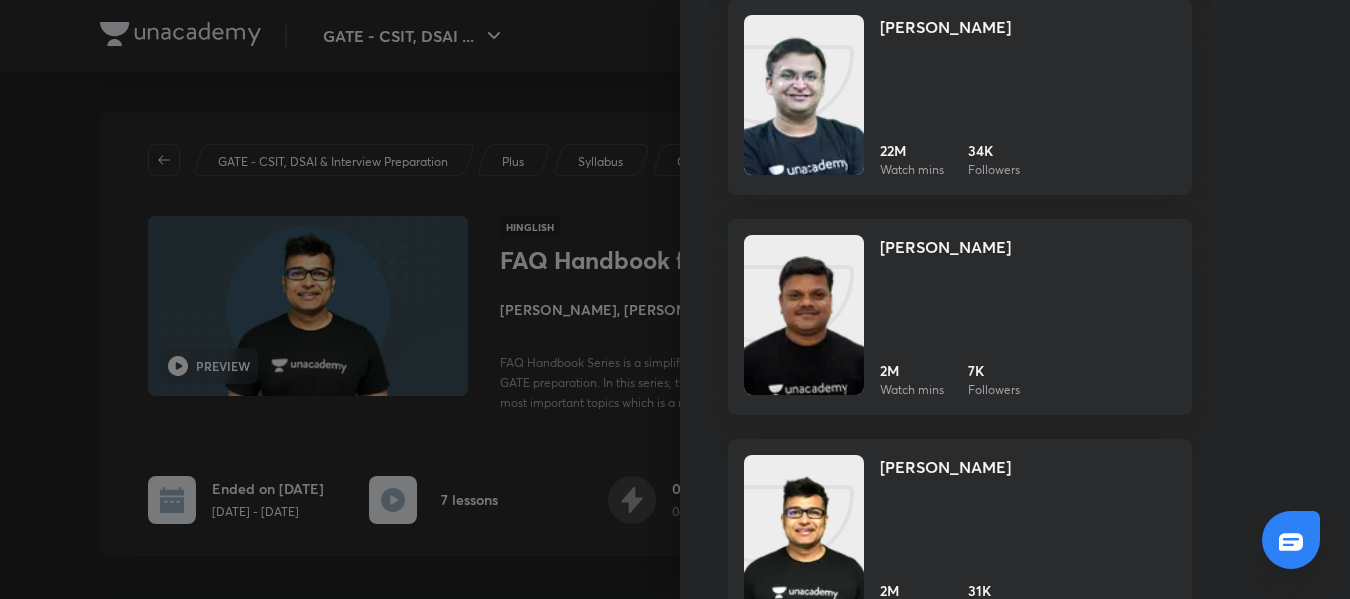 click at bounding box center [804, 555] 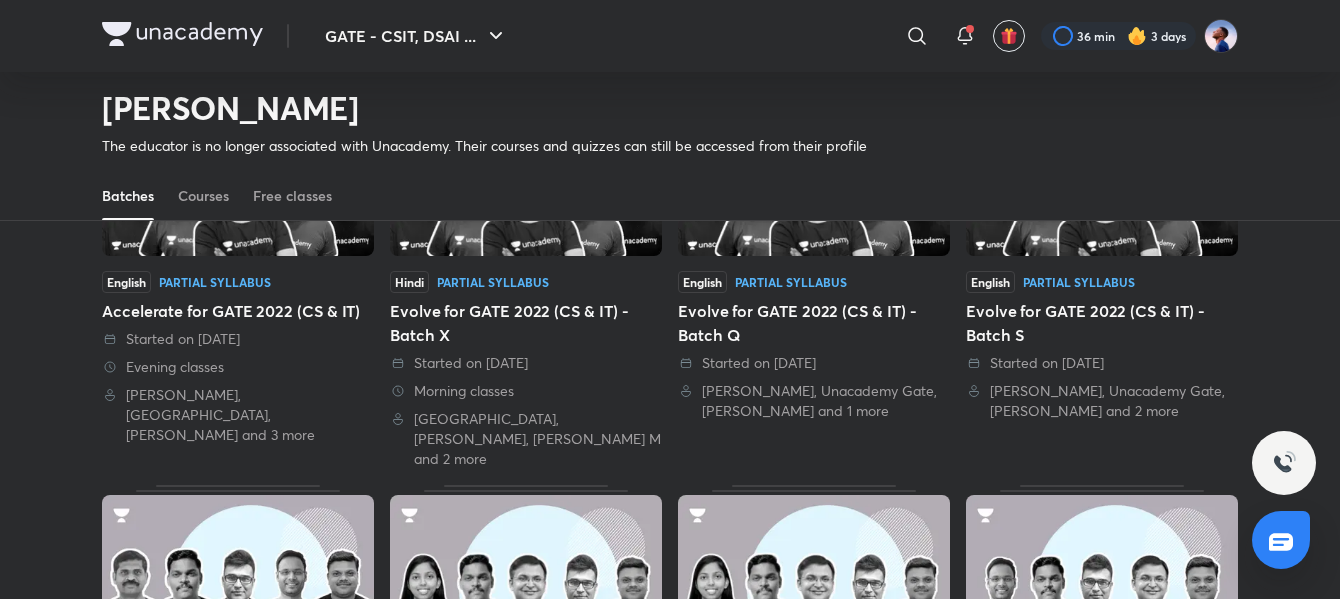 scroll, scrollTop: 287, scrollLeft: 0, axis: vertical 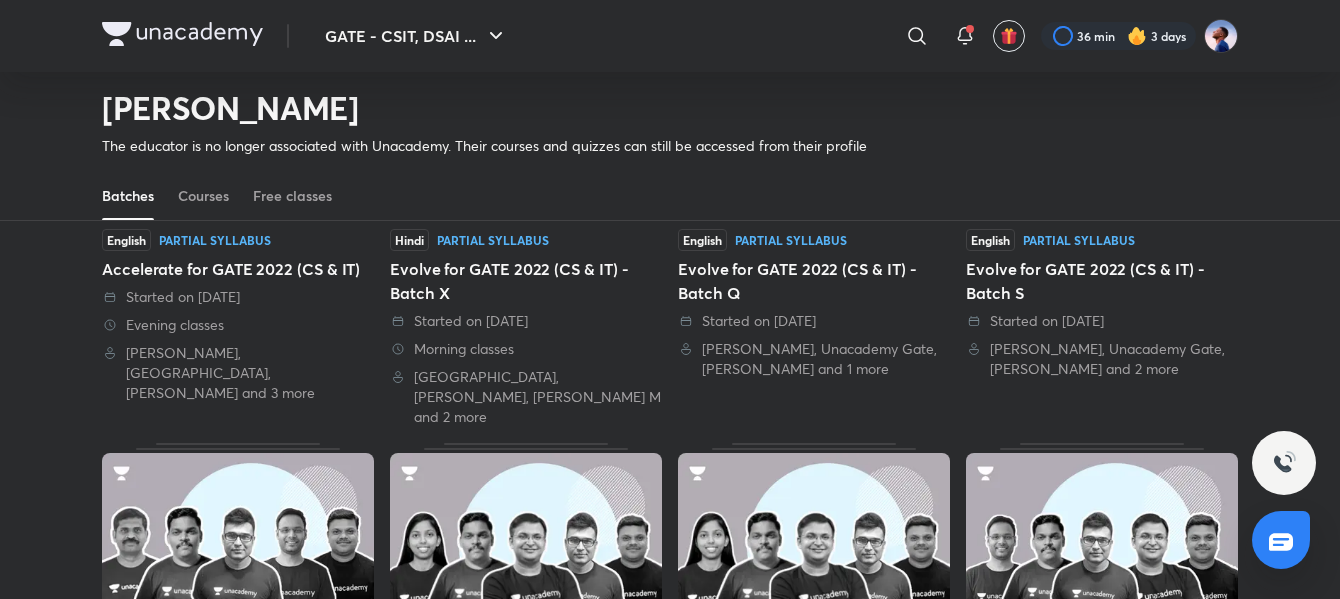 click at bounding box center (238, 531) 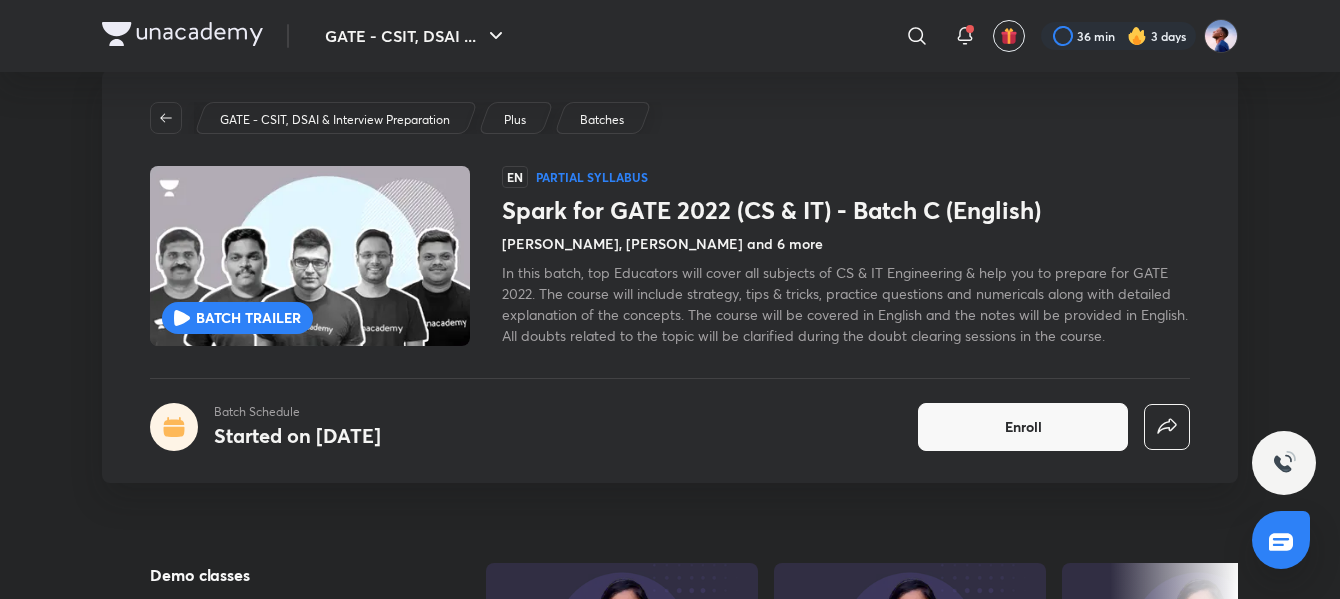 scroll, scrollTop: 0, scrollLeft: 0, axis: both 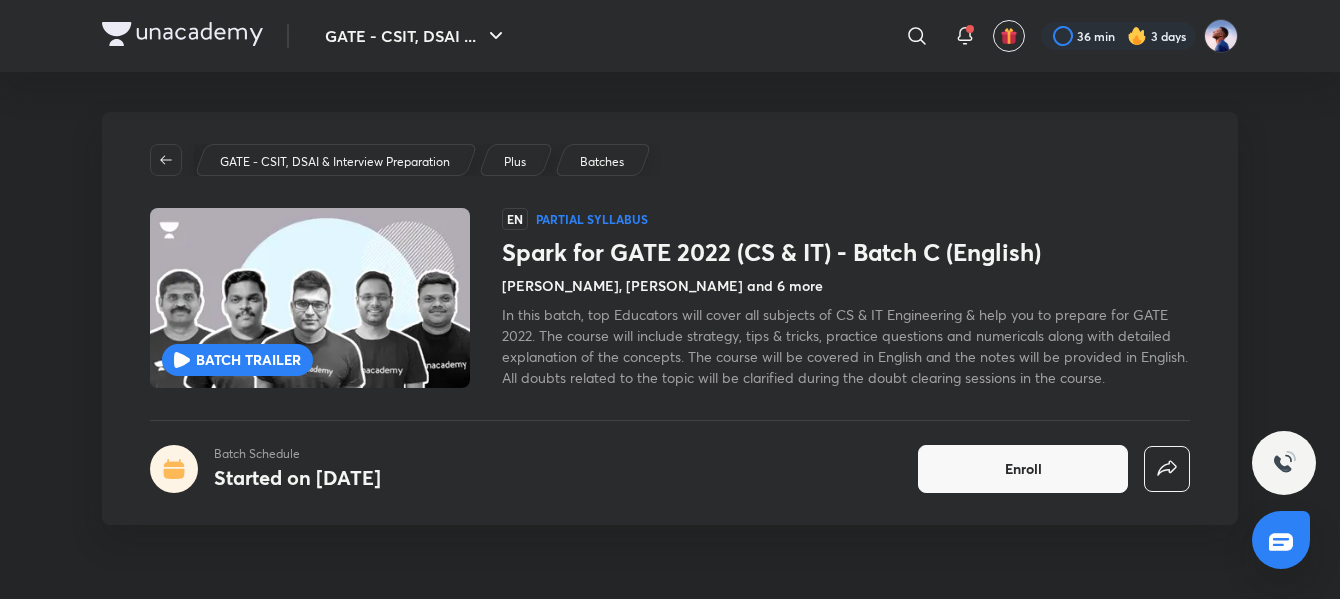 click on "[PERSON_NAME], [PERSON_NAME] and 6 more" at bounding box center (662, 285) 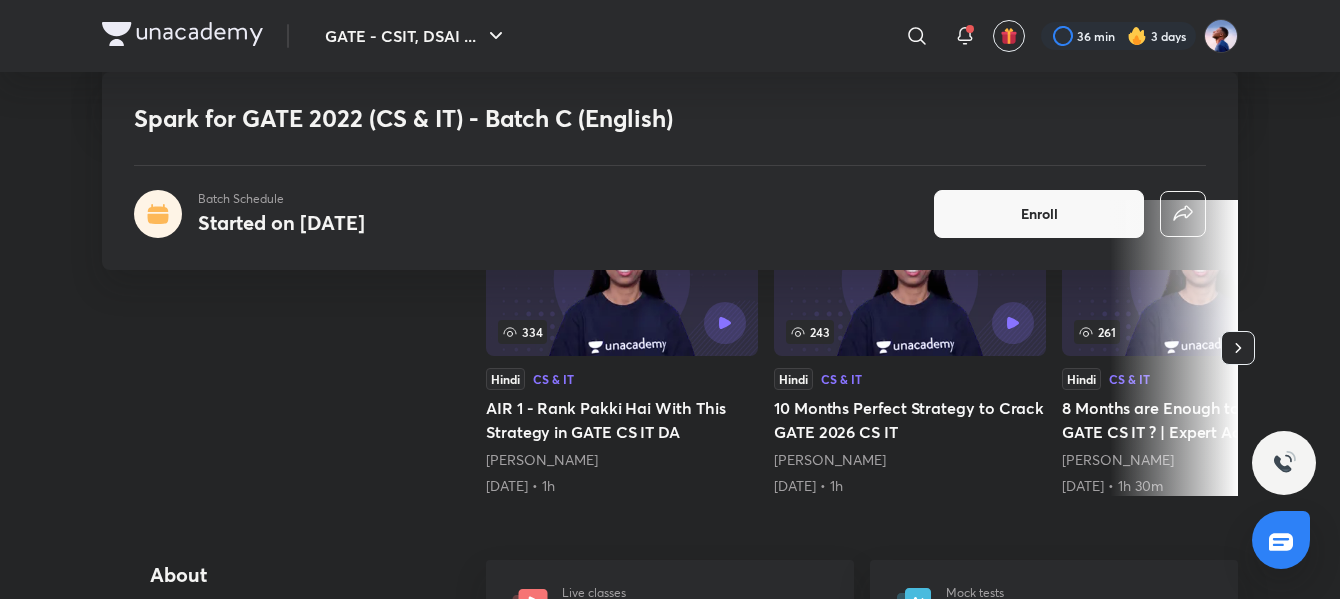 scroll, scrollTop: 1511, scrollLeft: 0, axis: vertical 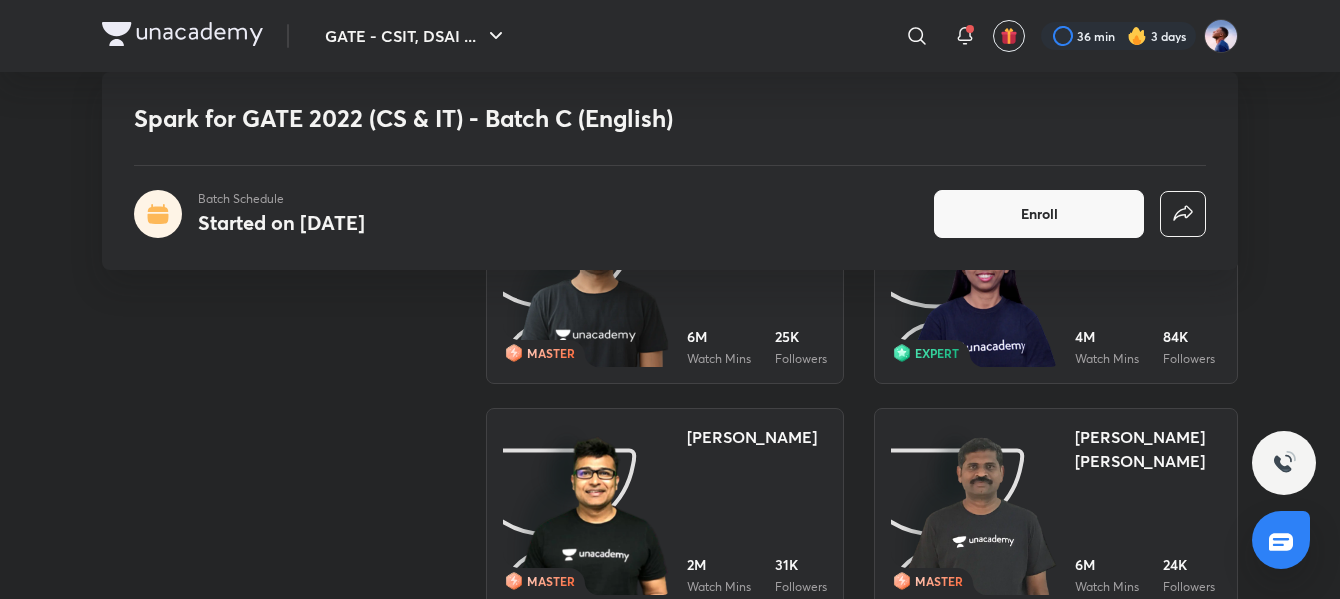 click on "MASTER [PERSON_NAME] [PERSON_NAME] 6M Watch Mins 24K Followers" at bounding box center [1056, 510] 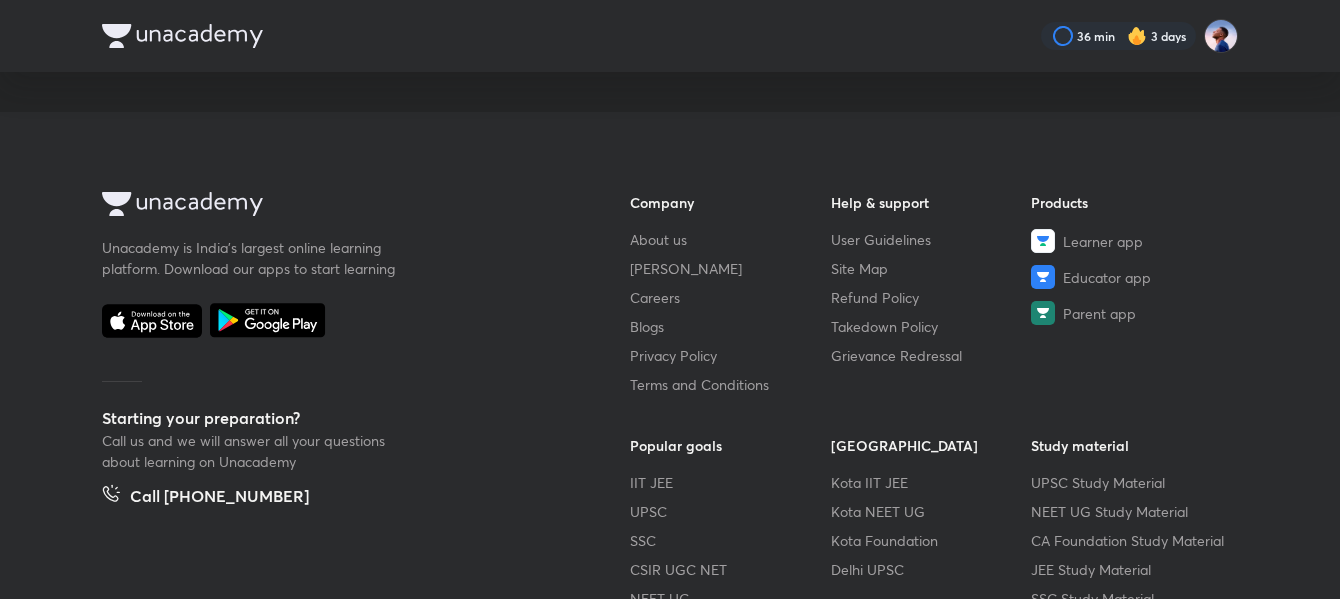 scroll, scrollTop: 0, scrollLeft: 0, axis: both 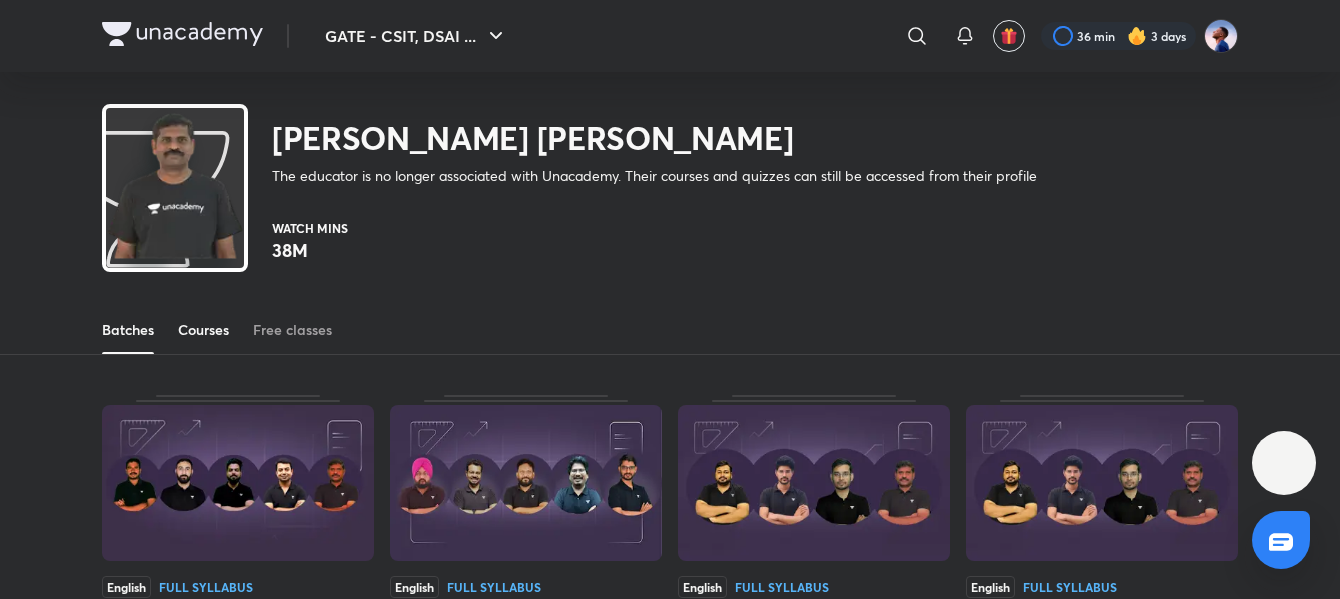 click on "Courses" at bounding box center [203, 330] 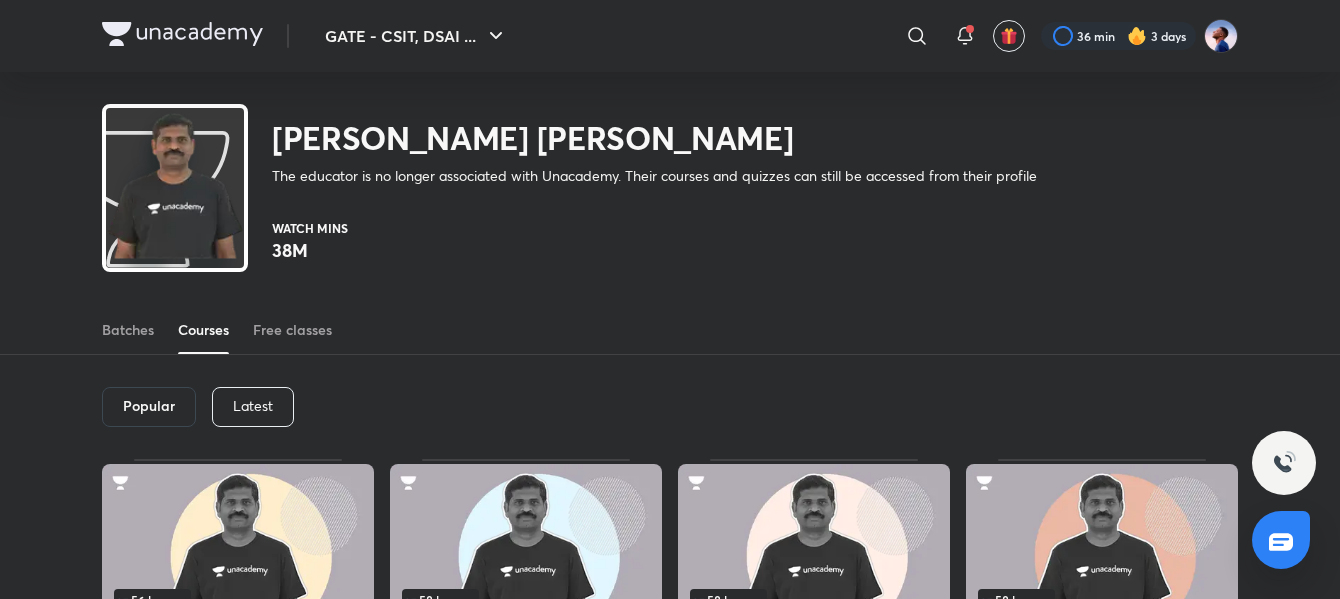 click on "Latest" at bounding box center [253, 406] 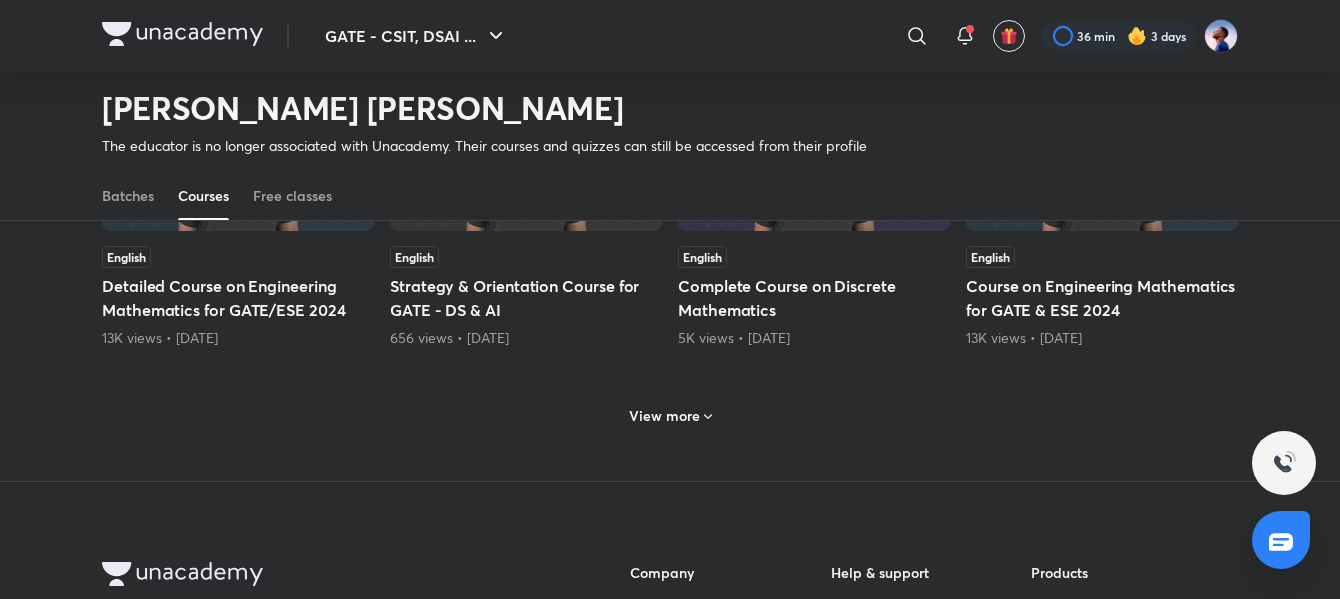 scroll, scrollTop: 987, scrollLeft: 0, axis: vertical 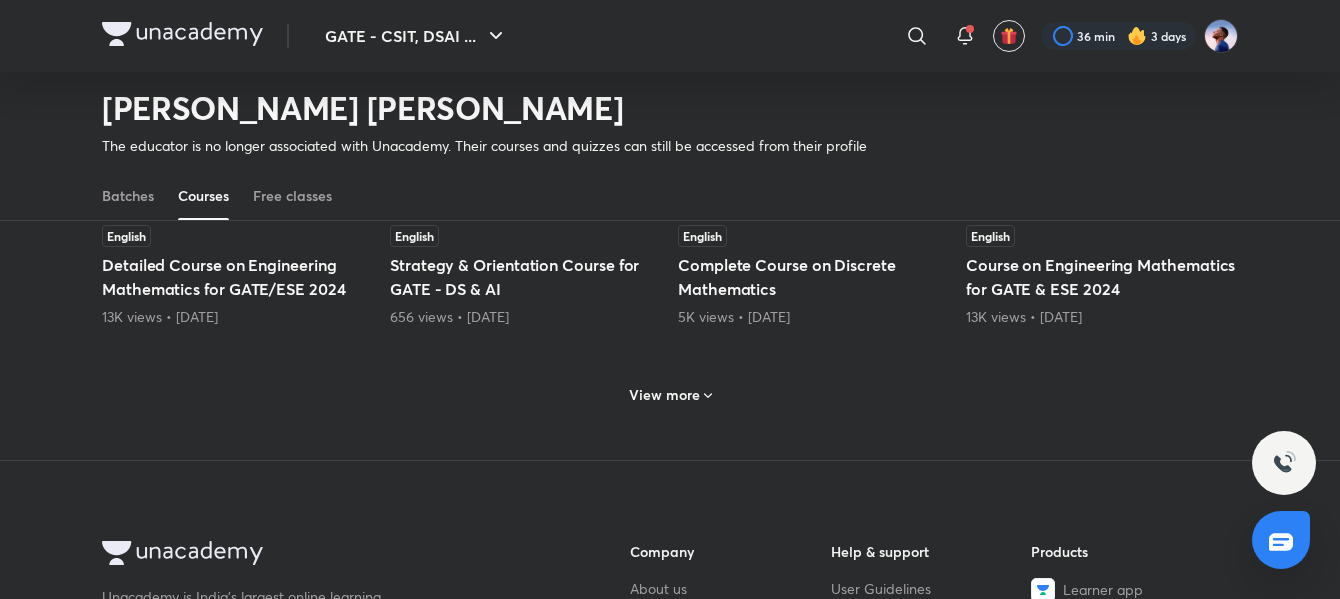 click 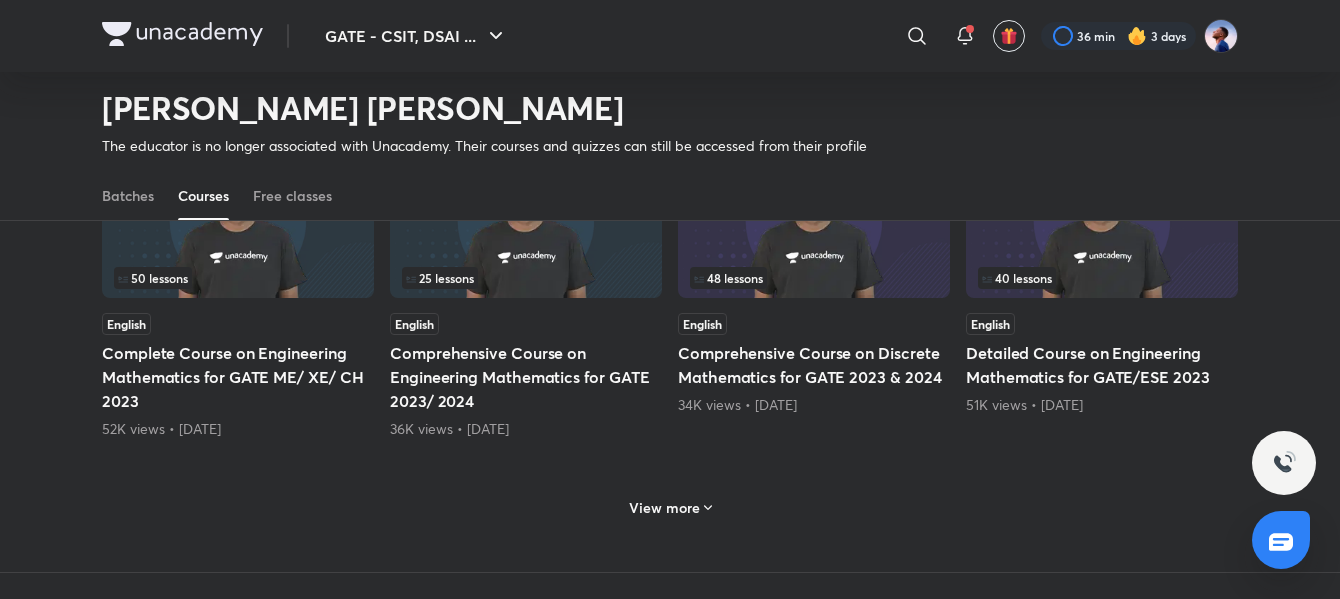 scroll, scrollTop: 1987, scrollLeft: 0, axis: vertical 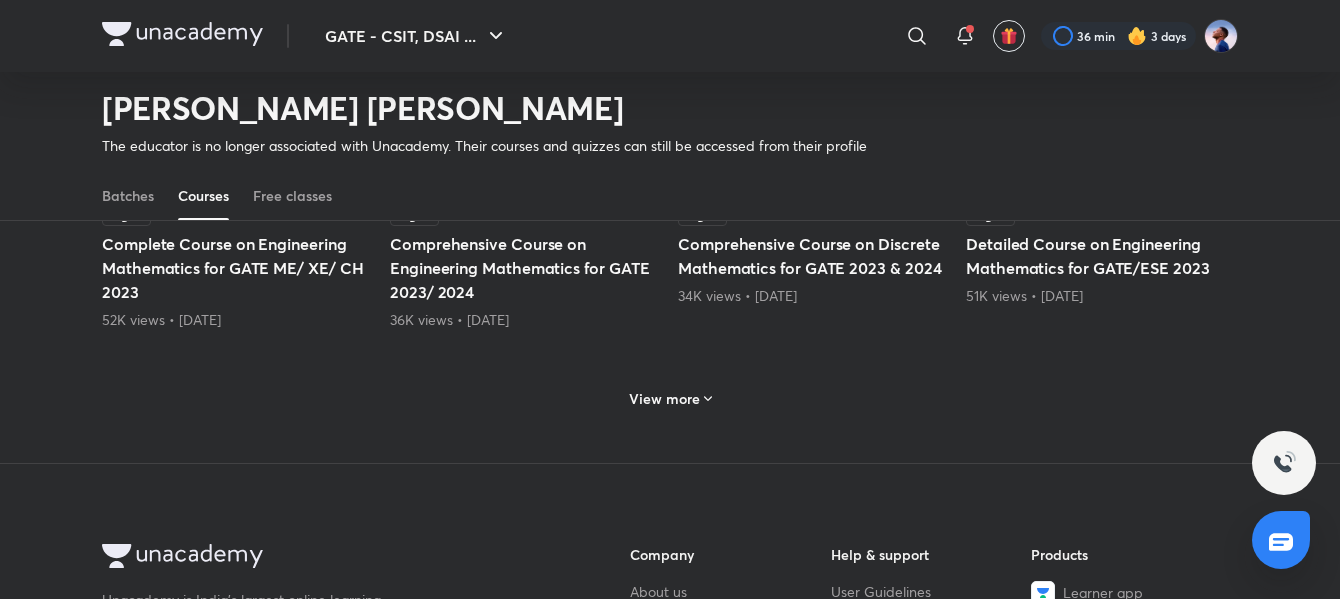 click on "View more" at bounding box center [664, 399] 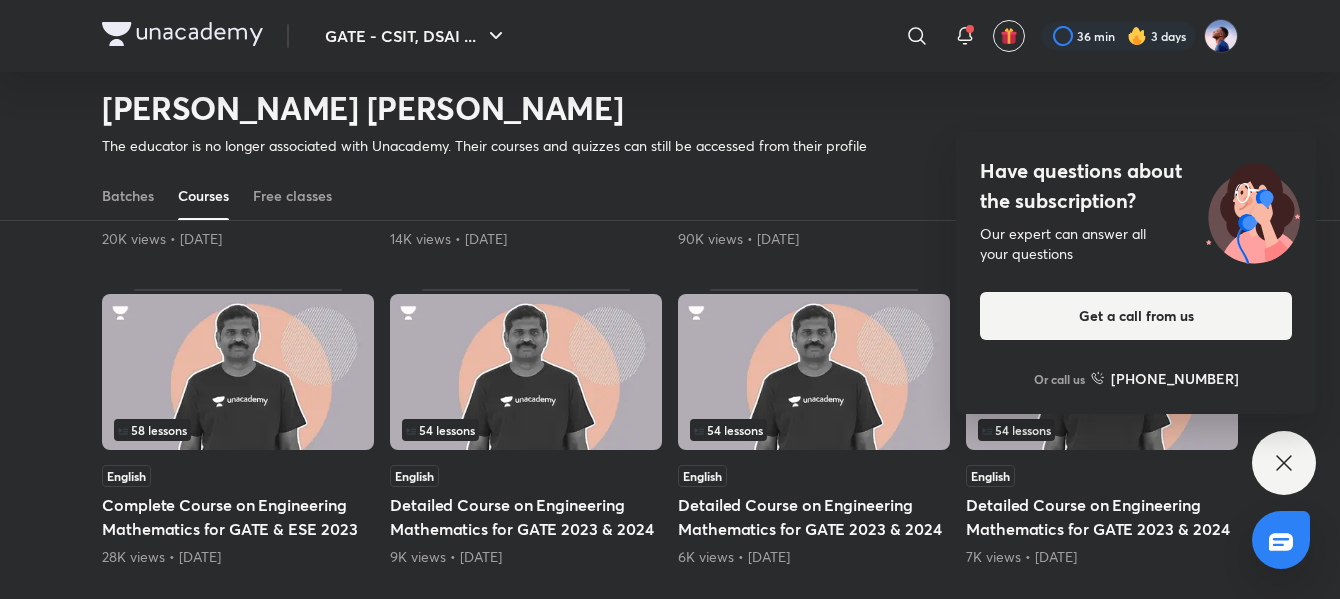 scroll, scrollTop: 2587, scrollLeft: 0, axis: vertical 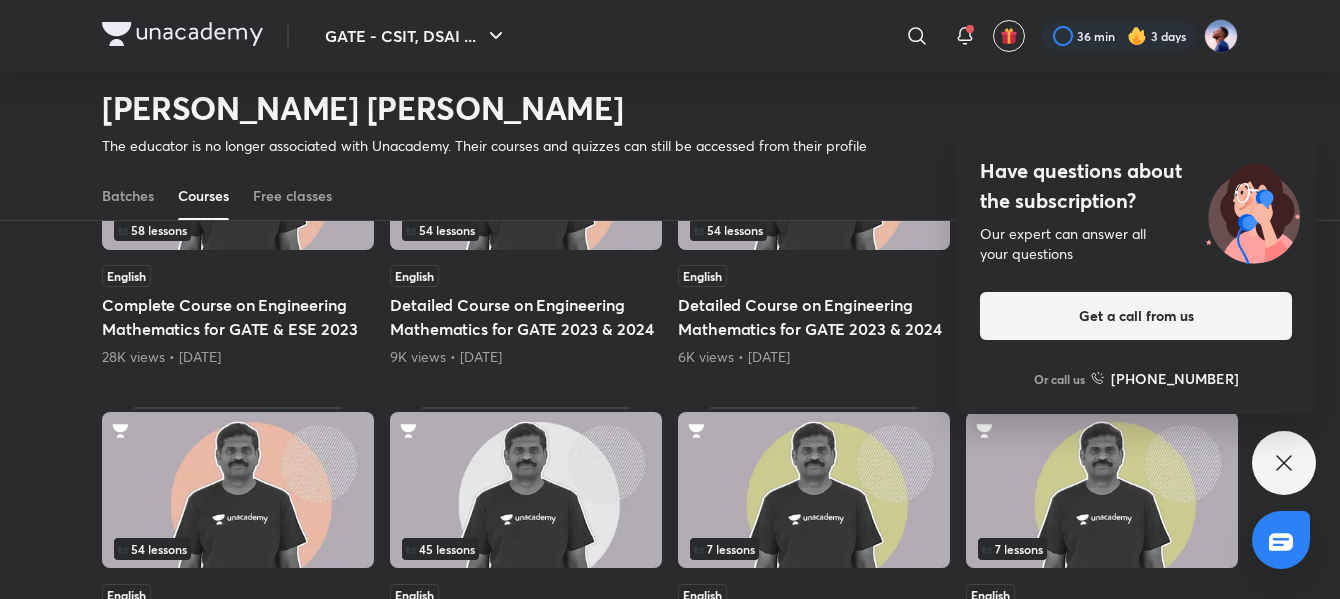 click on "Have questions about the subscription? Our expert can answer all your questions Get a call from us Or call us +91 8585858585" at bounding box center (1284, 463) 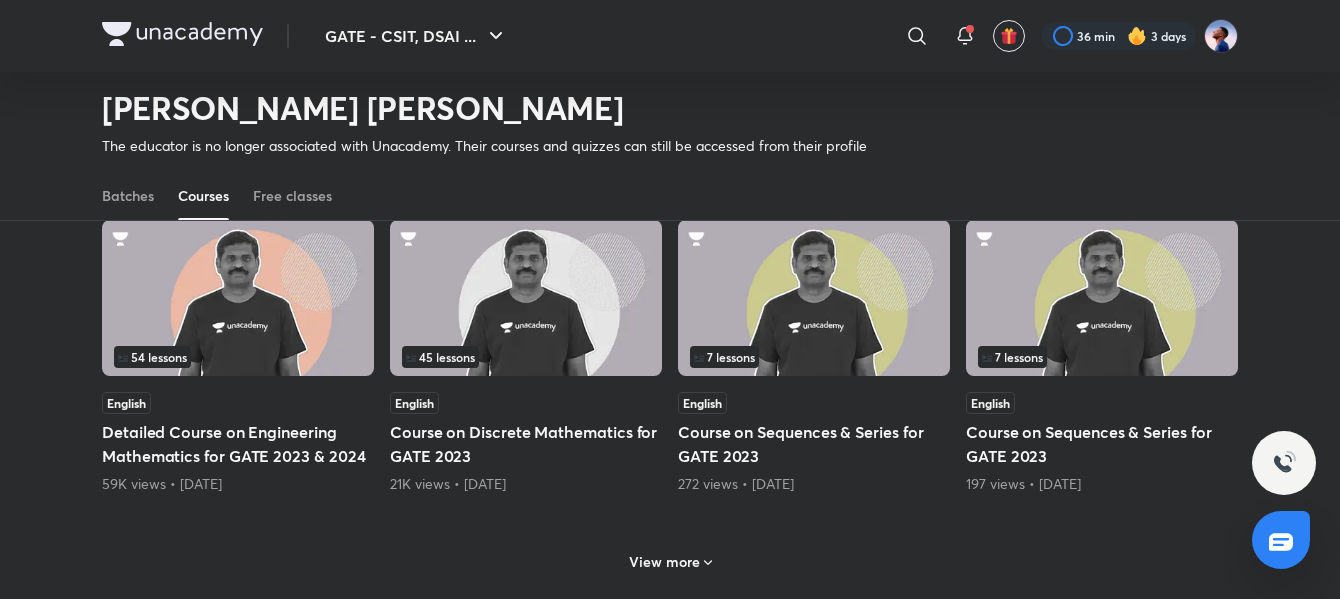 scroll, scrollTop: 2787, scrollLeft: 0, axis: vertical 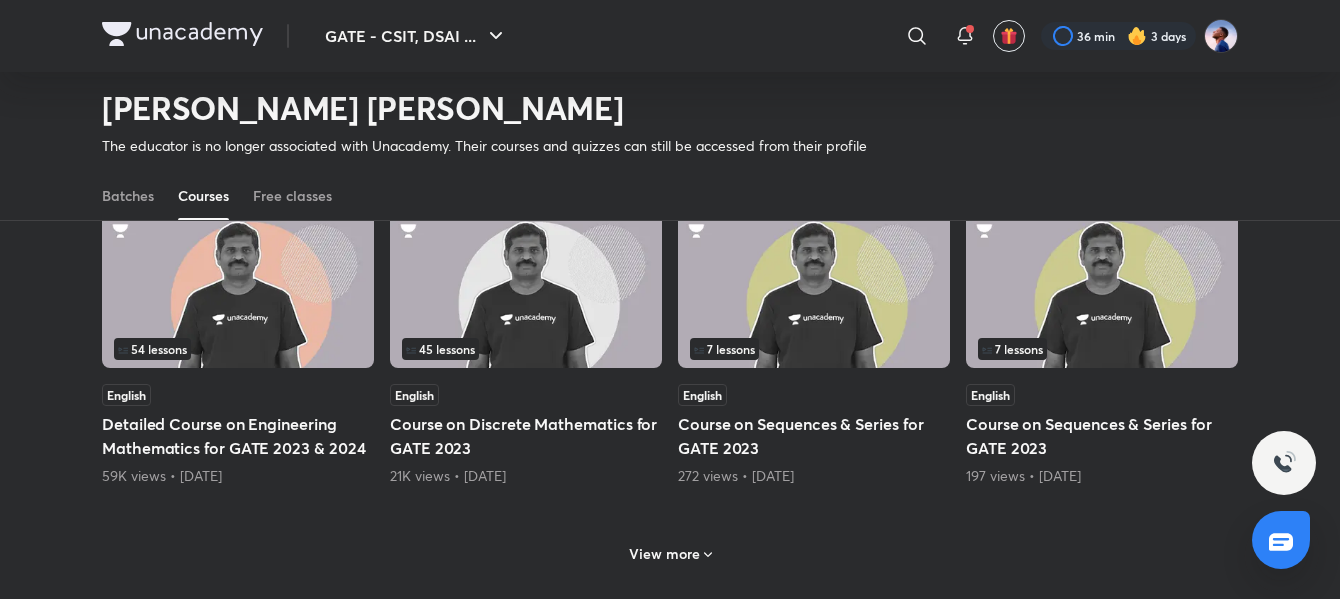 click on "View more" at bounding box center [664, 554] 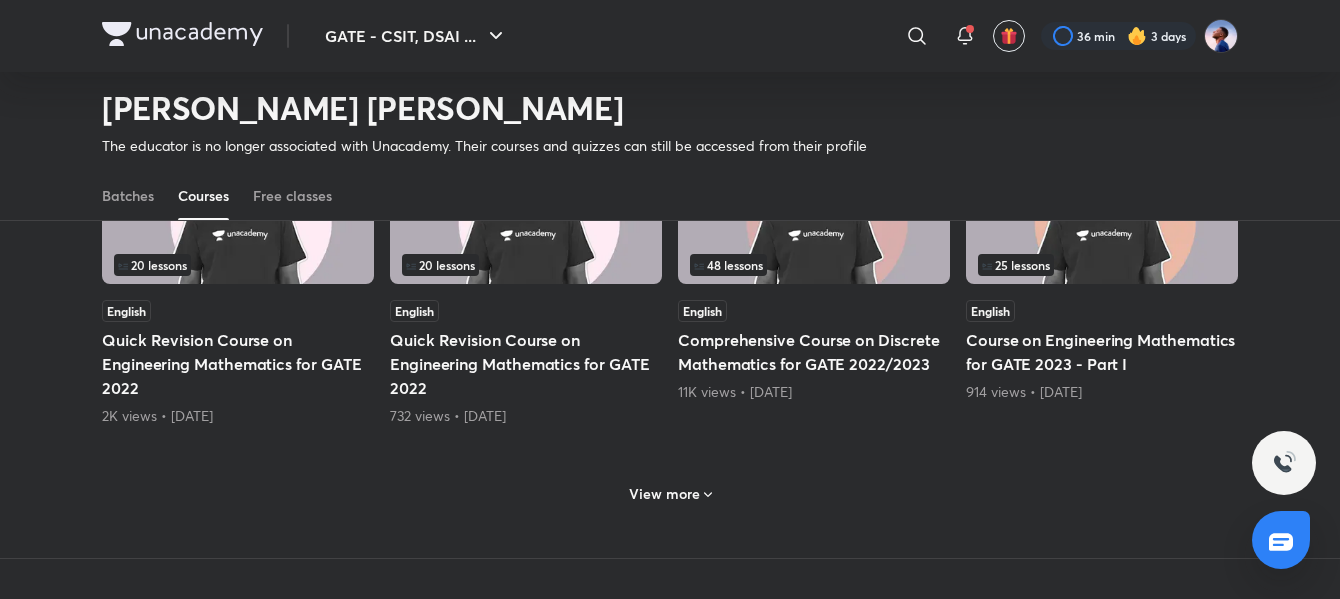 scroll, scrollTop: 3887, scrollLeft: 0, axis: vertical 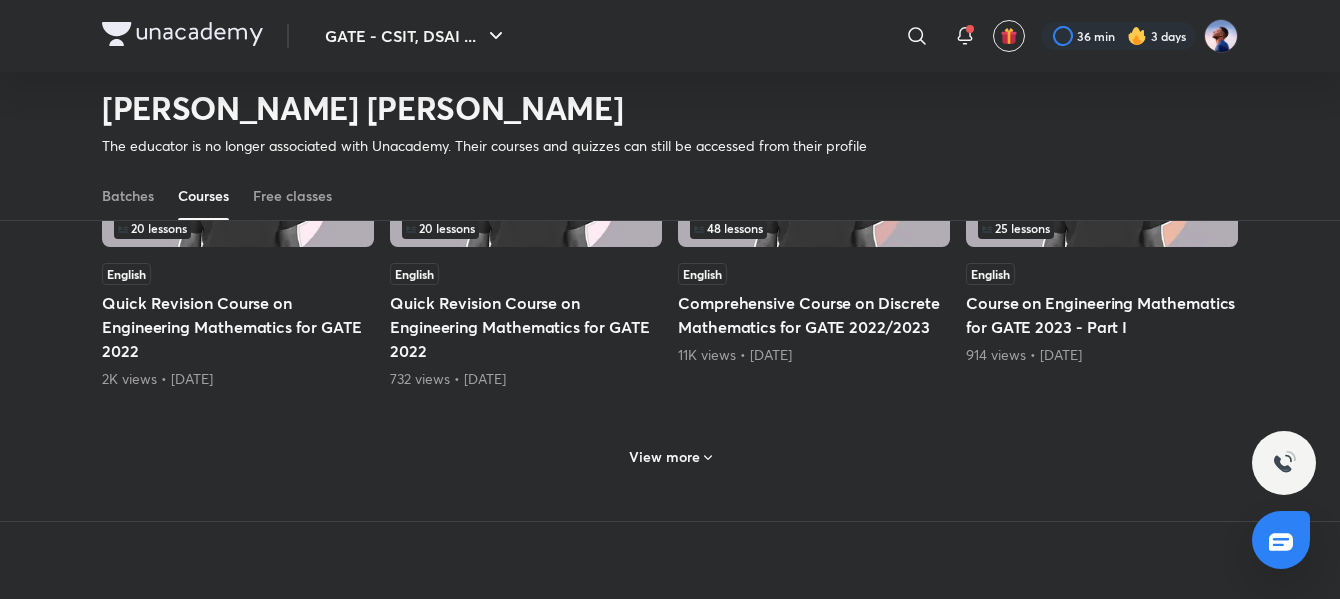 click on "View more" at bounding box center (670, 457) 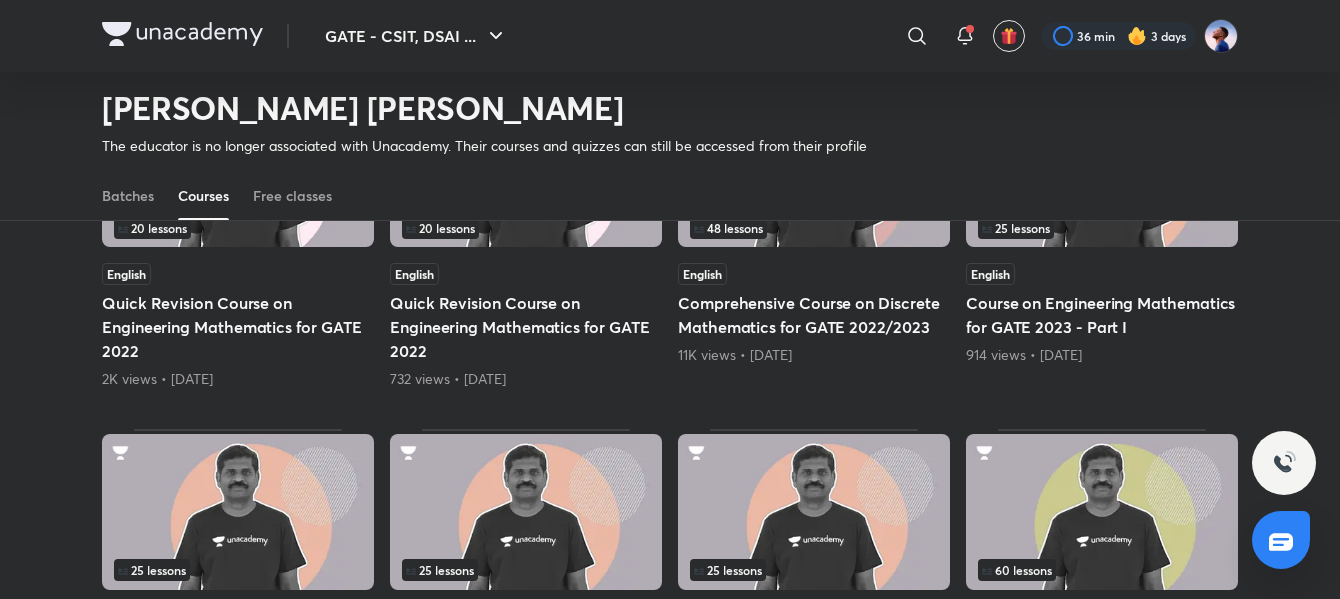 click on "Quick Revision Course on Engineering Mathematics for GATE 2022" at bounding box center [526, 327] 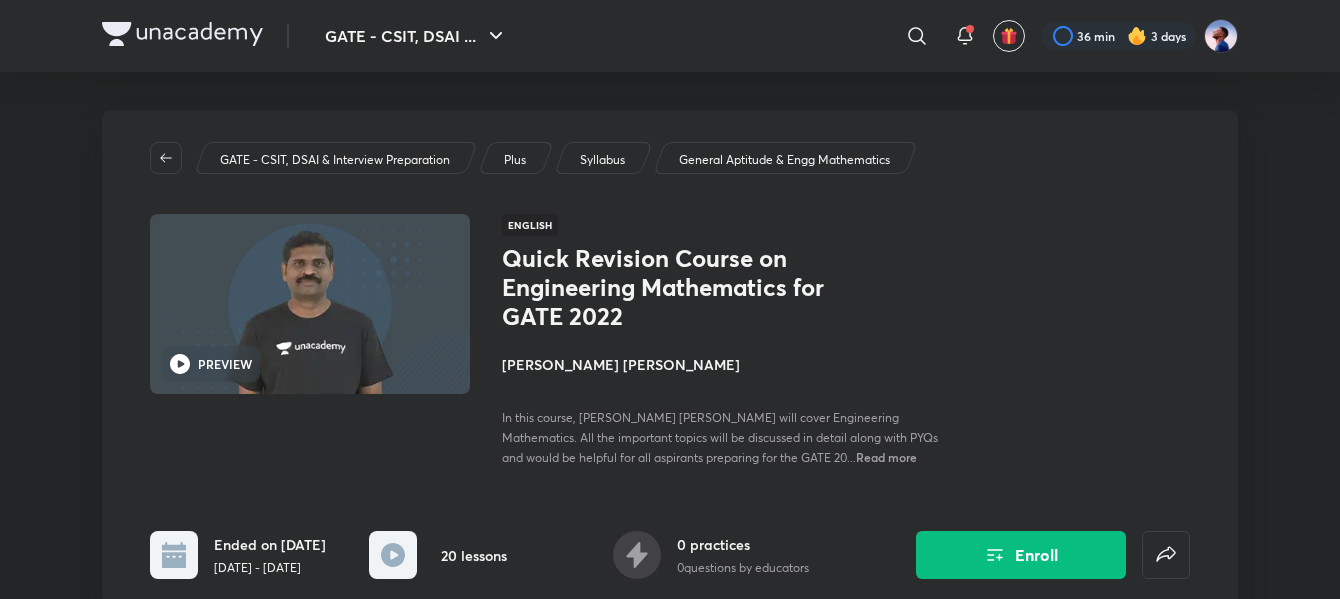 scroll, scrollTop: 0, scrollLeft: 0, axis: both 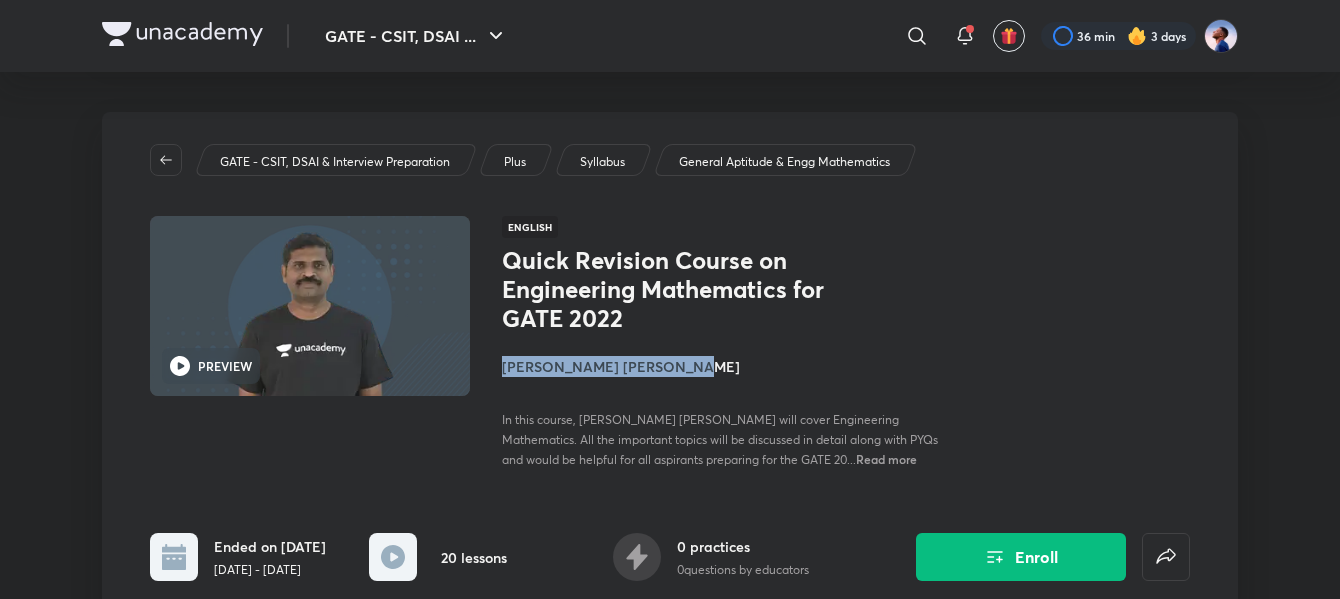 drag, startPoint x: 500, startPoint y: 368, endPoint x: 698, endPoint y: 355, distance: 198.42632 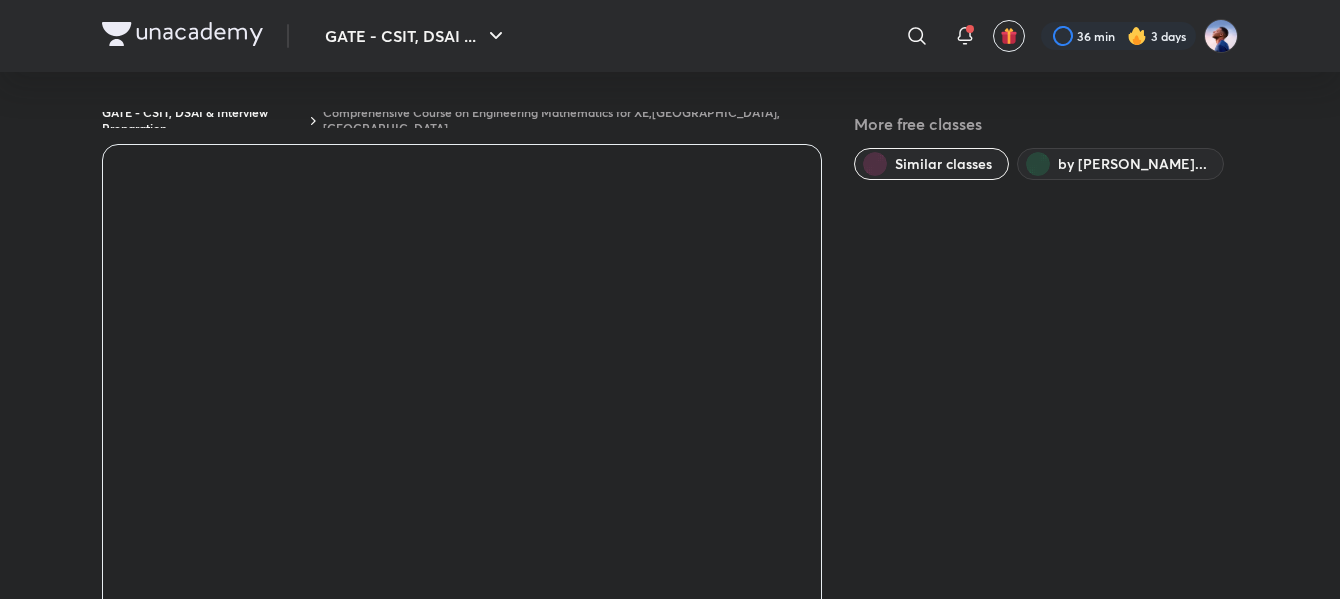 scroll, scrollTop: 100, scrollLeft: 0, axis: vertical 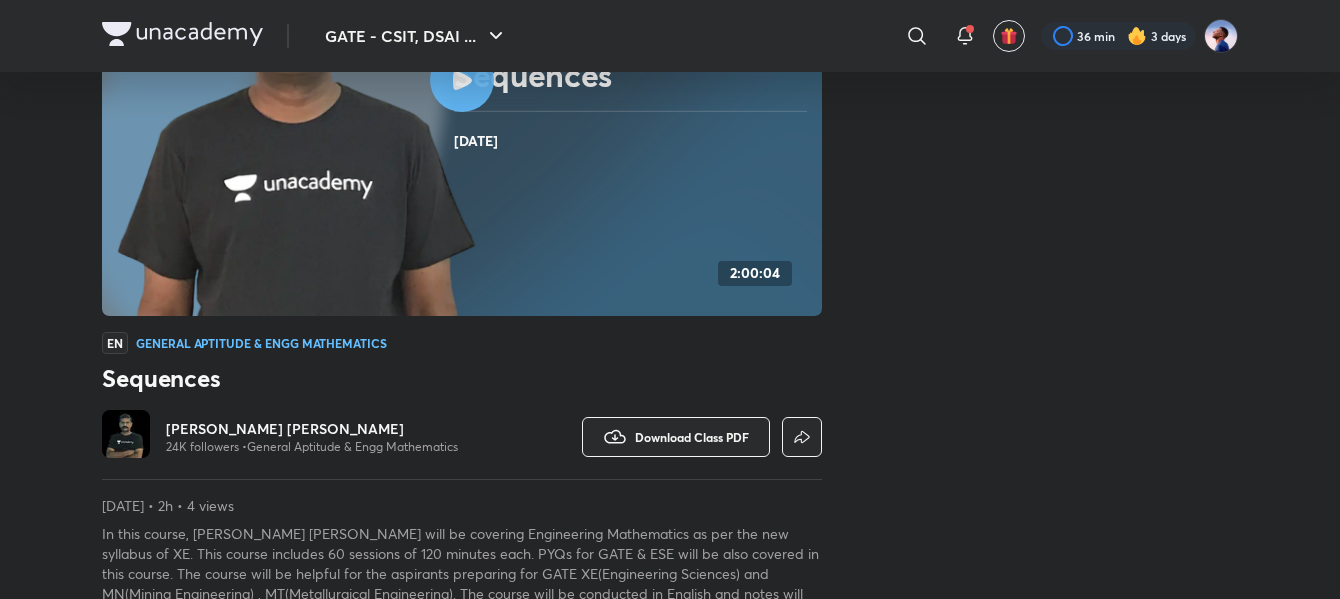 click at bounding box center [126, 434] 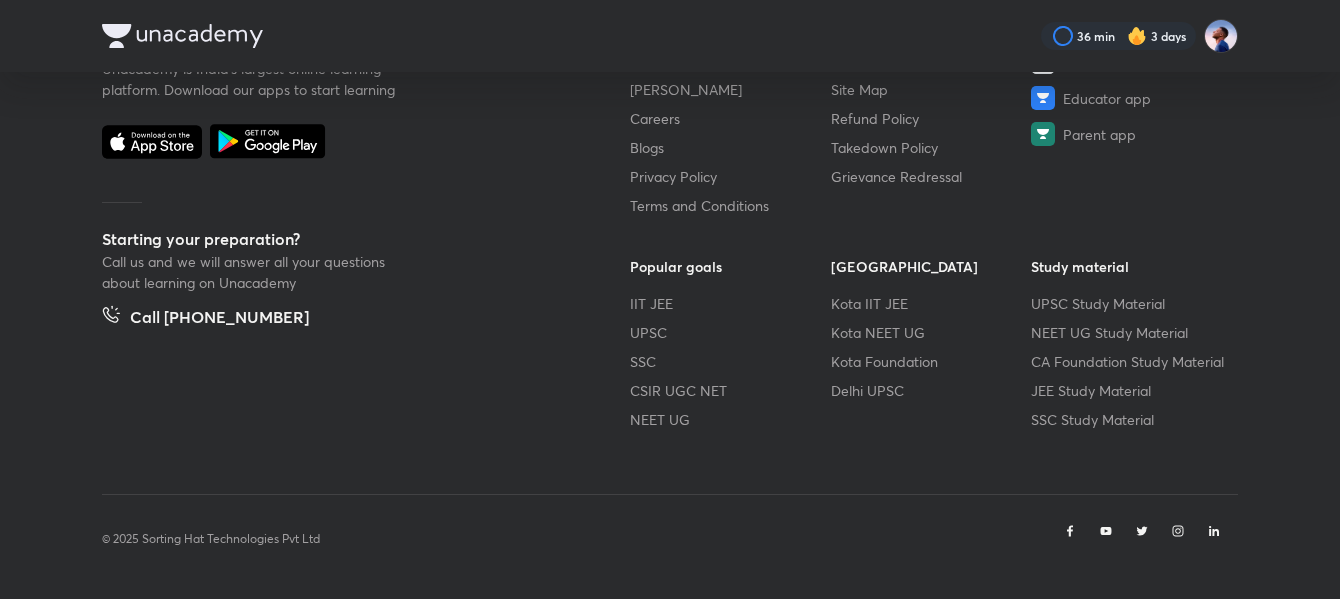 scroll, scrollTop: 0, scrollLeft: 0, axis: both 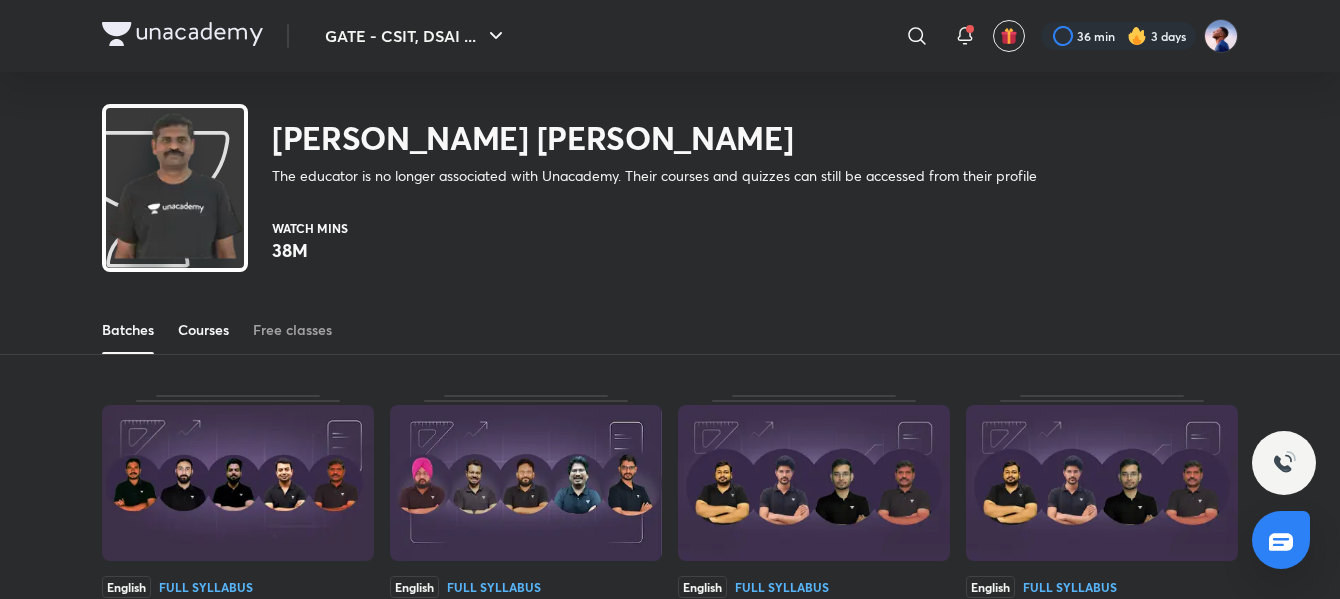 click on "Courses" at bounding box center [203, 330] 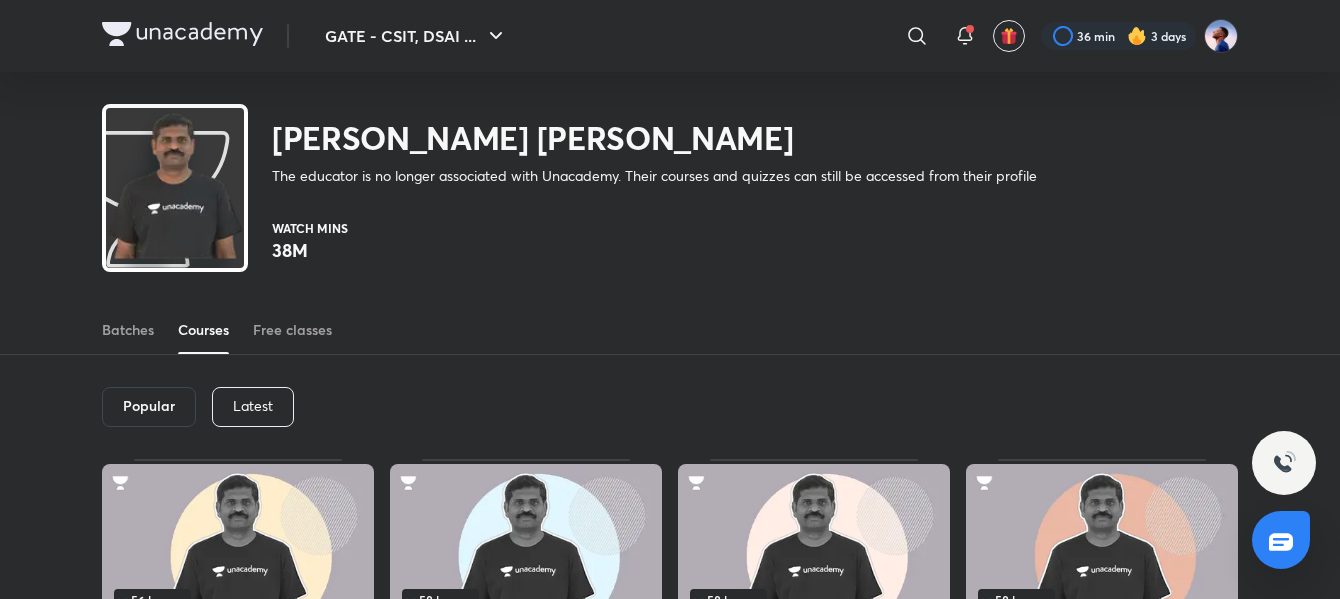 click on "Latest" at bounding box center [253, 406] 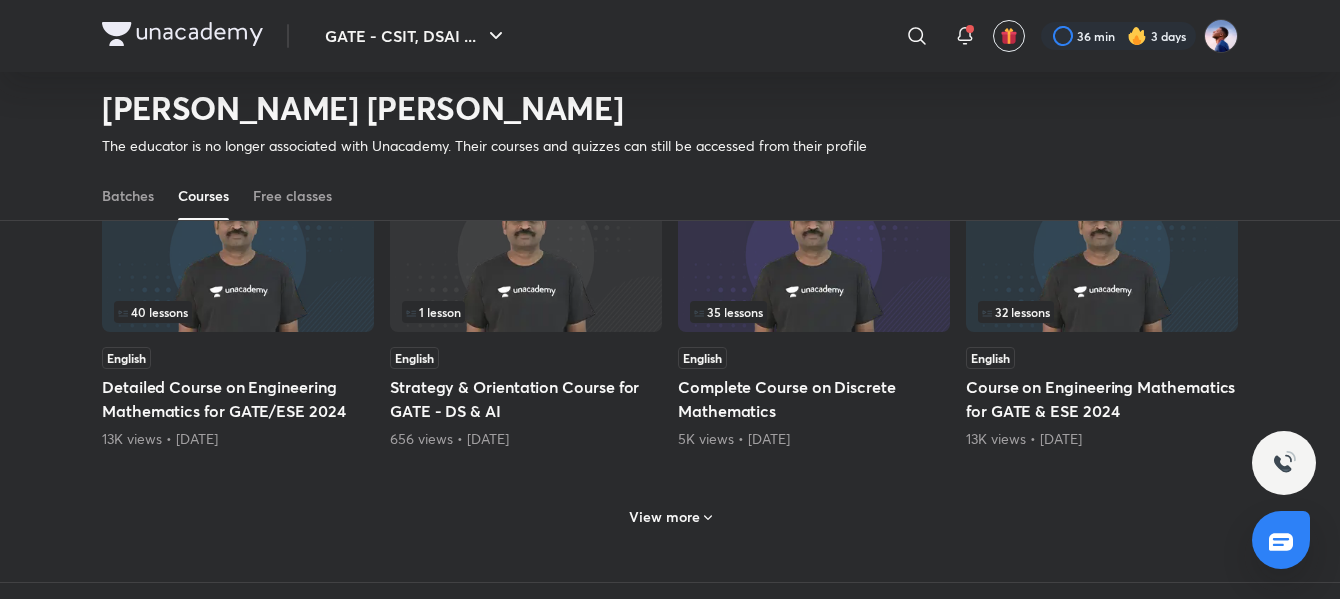 scroll, scrollTop: 982, scrollLeft: 0, axis: vertical 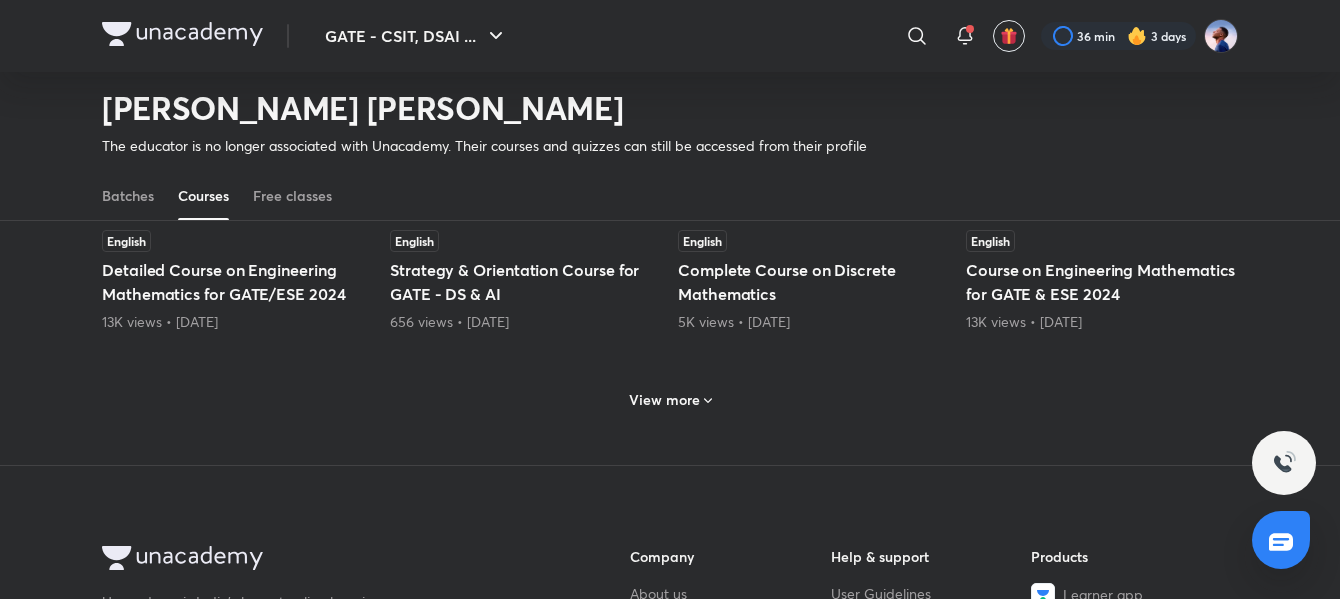 click on "View more" at bounding box center [670, 398] 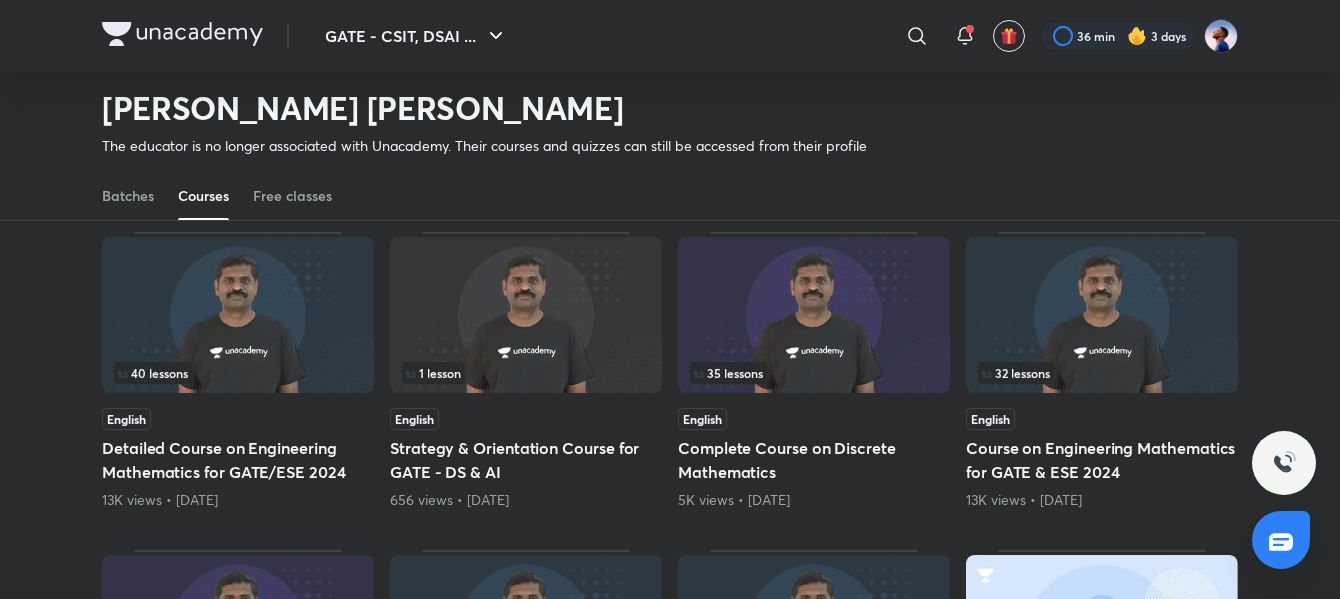 scroll, scrollTop: 782, scrollLeft: 0, axis: vertical 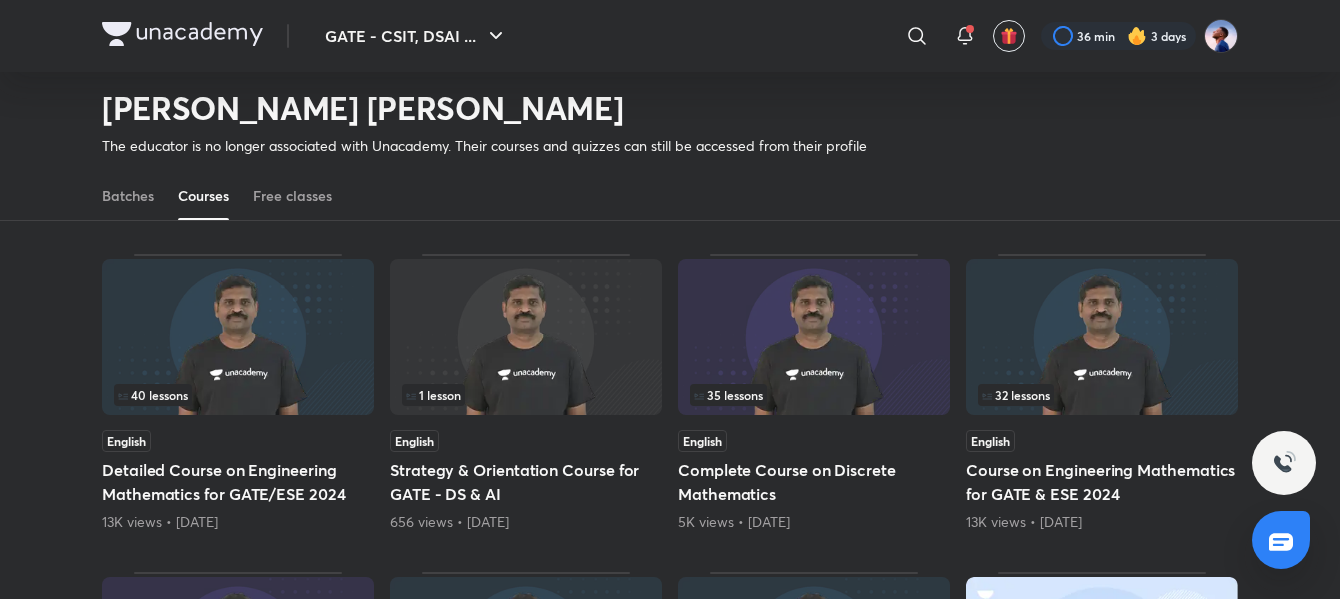click on "Course on Engineering Mathematics for GATE & ESE 2024" at bounding box center [1102, 482] 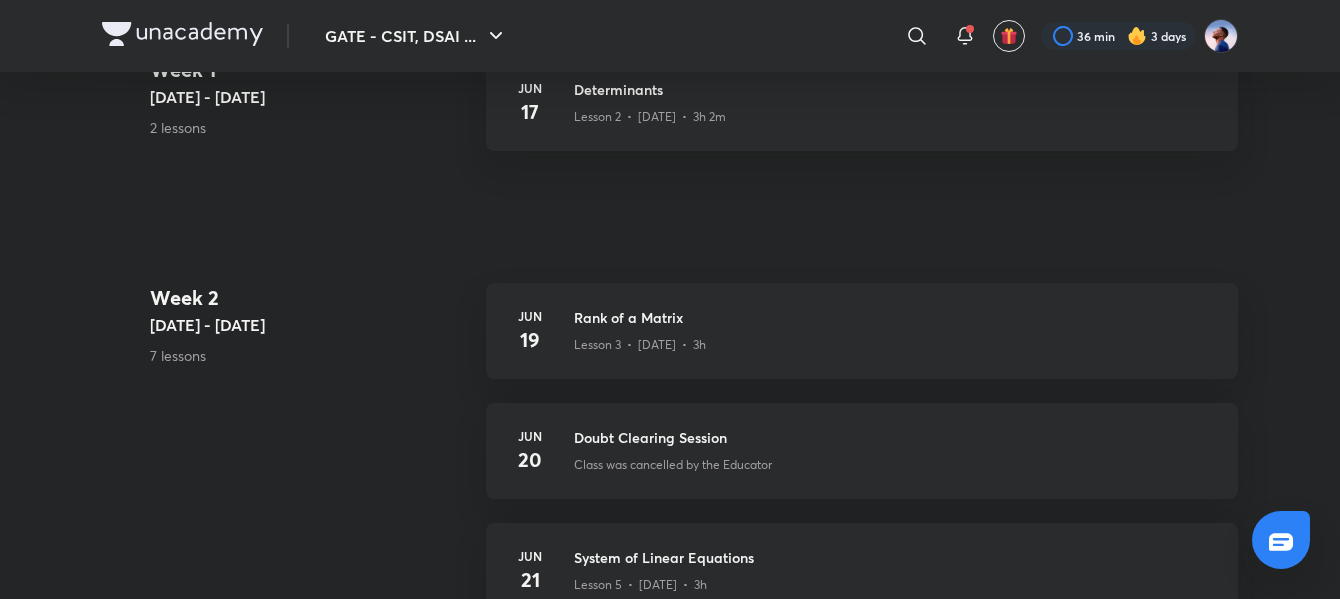 scroll, scrollTop: 0, scrollLeft: 0, axis: both 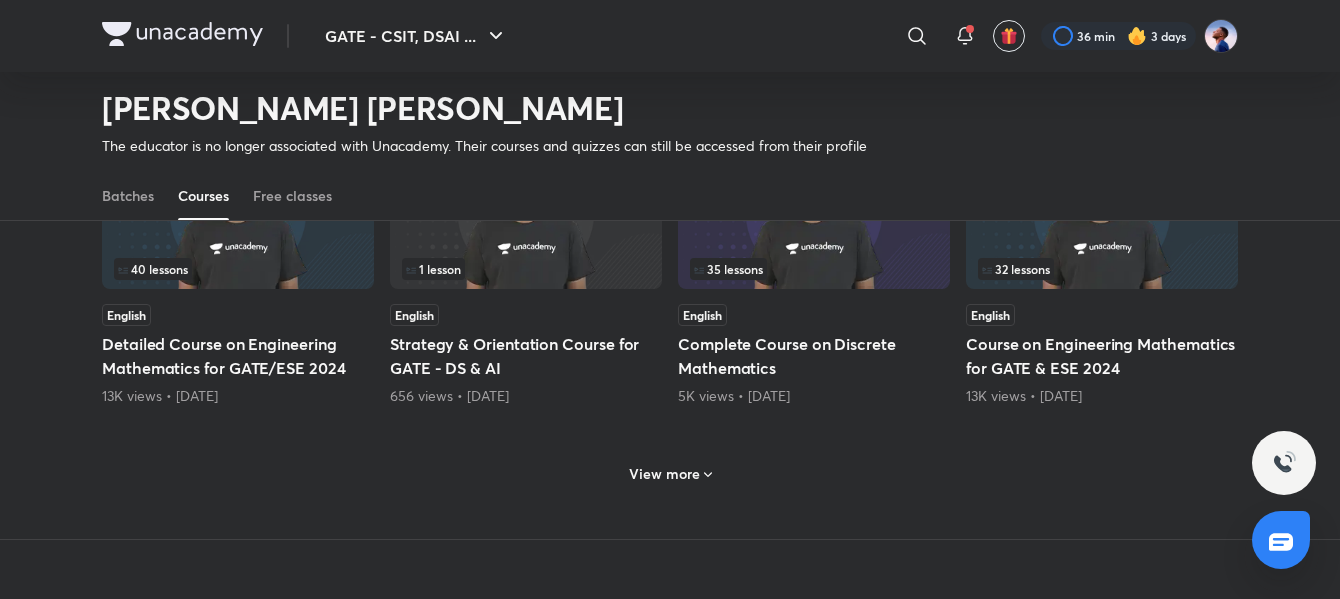 click on "View more" at bounding box center (664, 474) 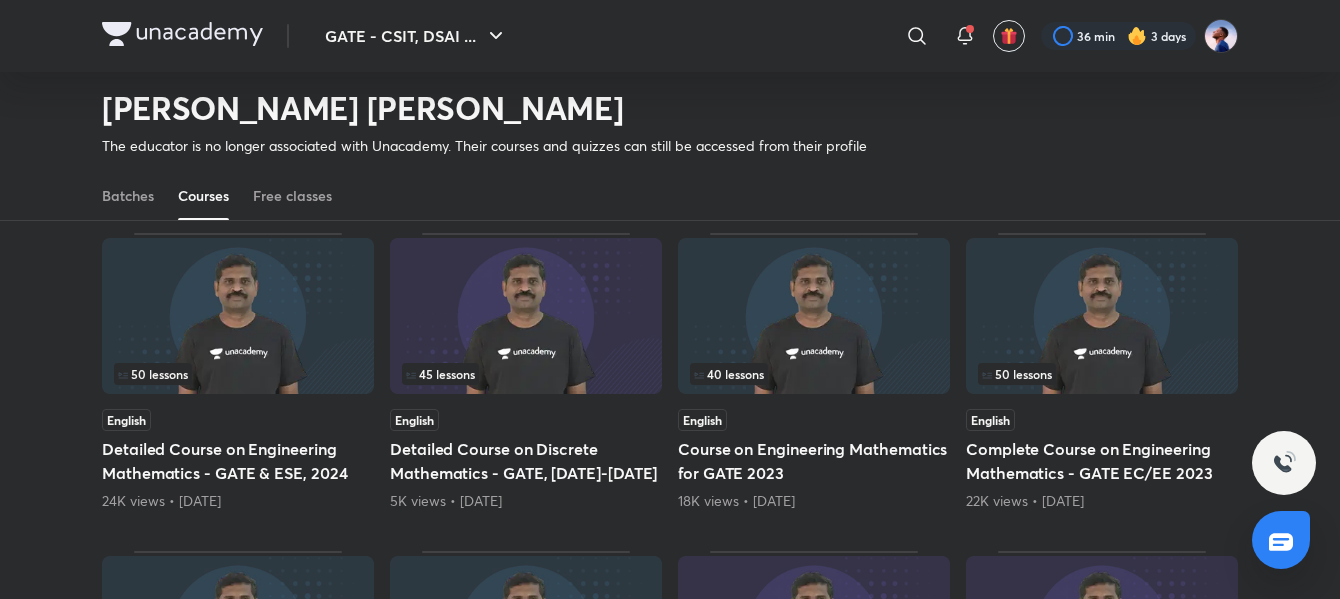 scroll, scrollTop: 1508, scrollLeft: 0, axis: vertical 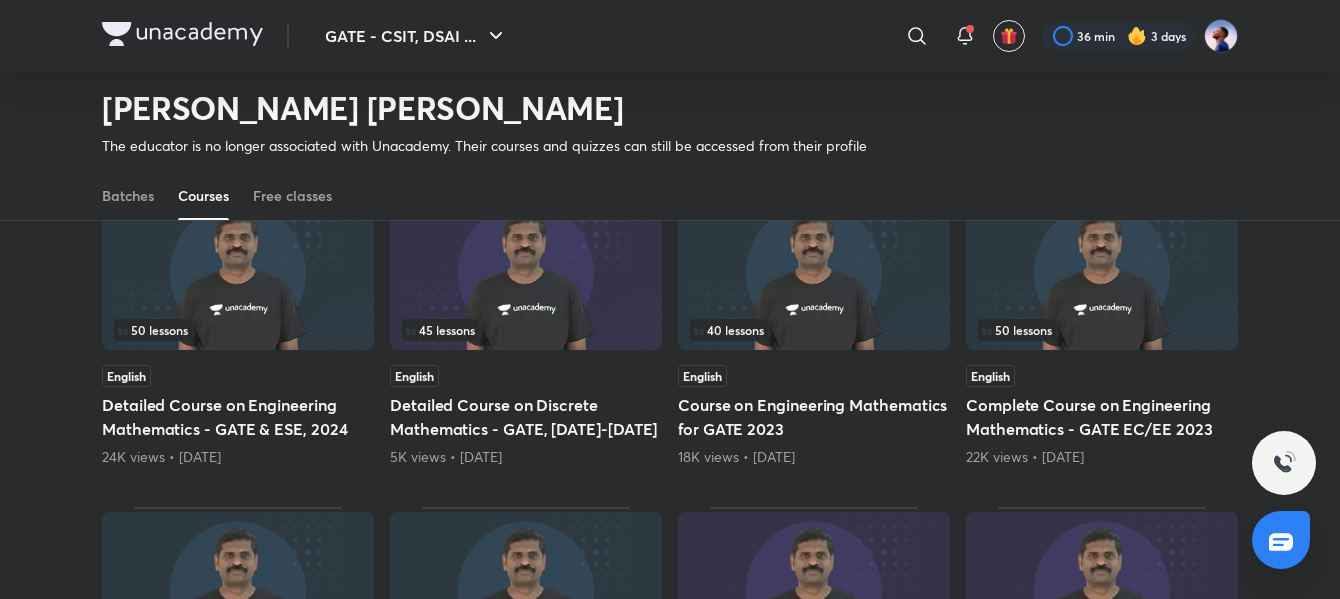 click on "Detailed Course on Engineering Mathematics - GATE & ESE, 2024" at bounding box center (238, 417) 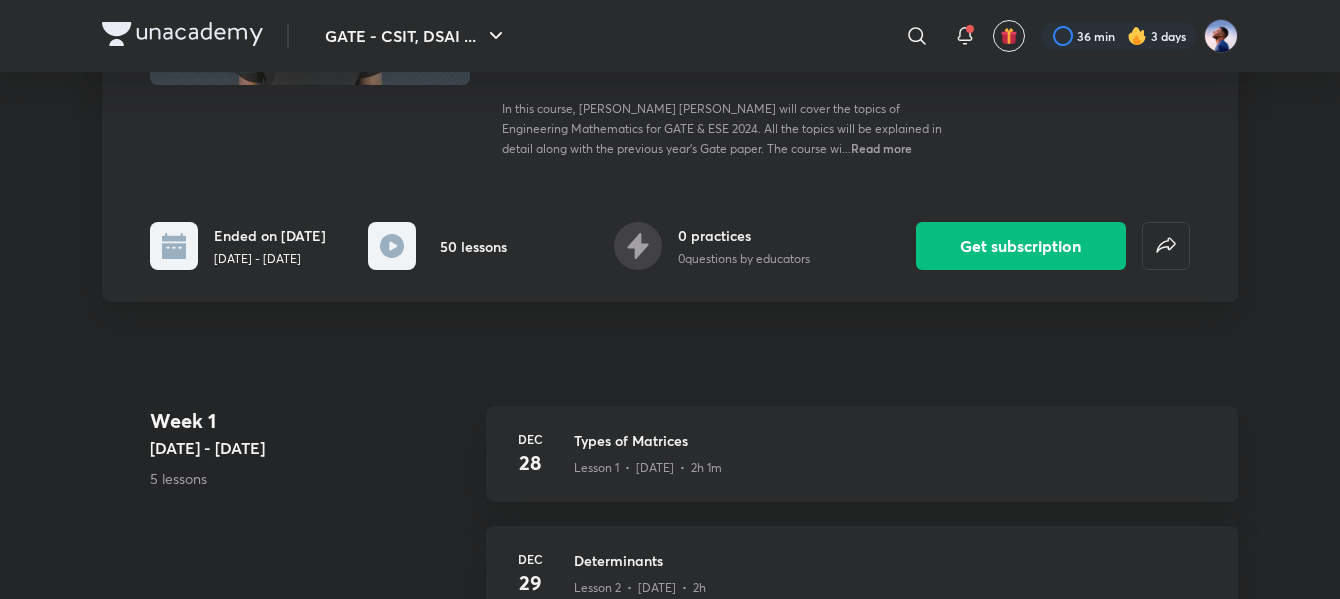 scroll, scrollTop: 0, scrollLeft: 0, axis: both 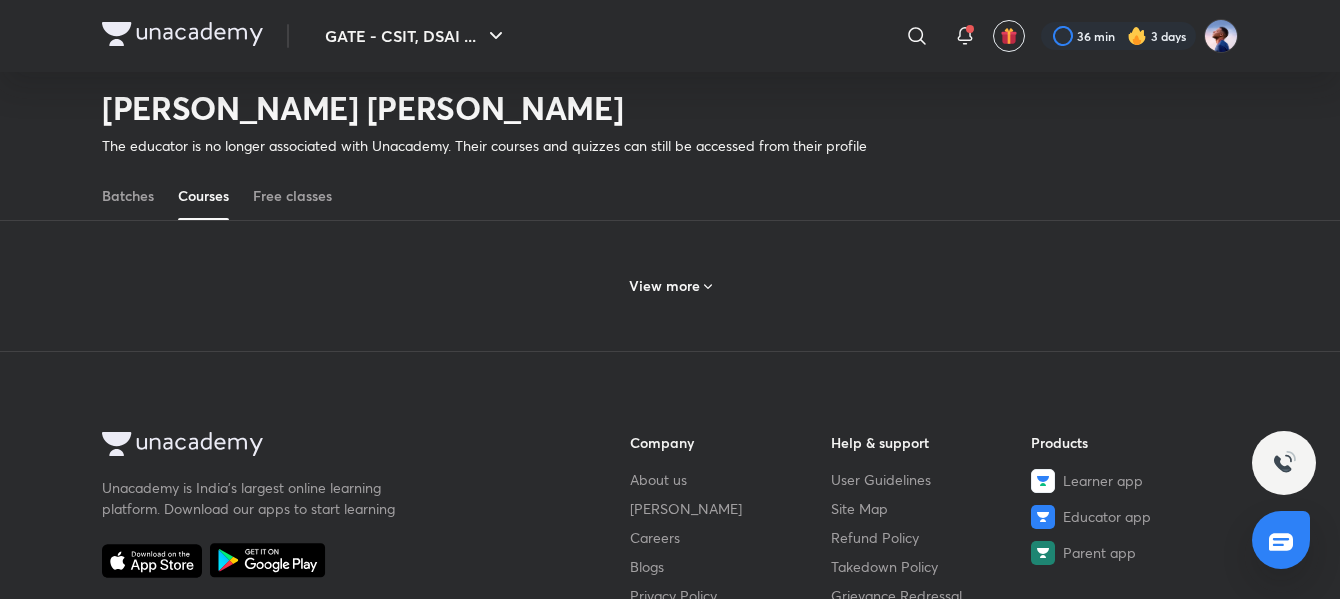 click on "View more" at bounding box center [664, 286] 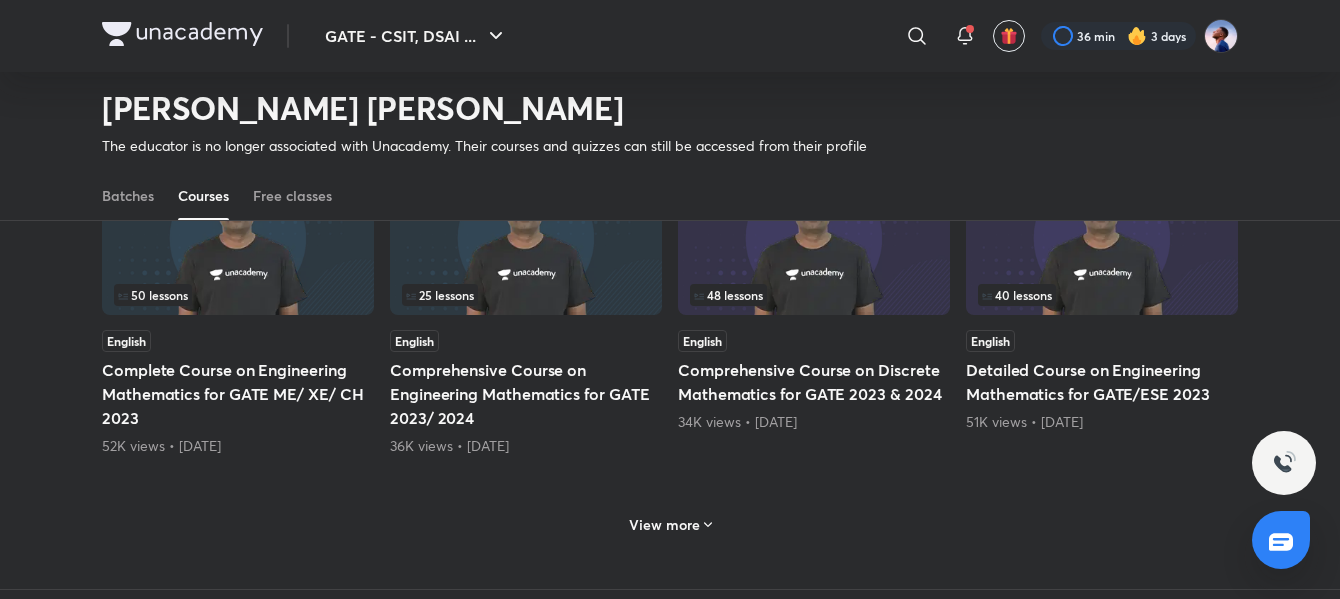 scroll, scrollTop: 1896, scrollLeft: 0, axis: vertical 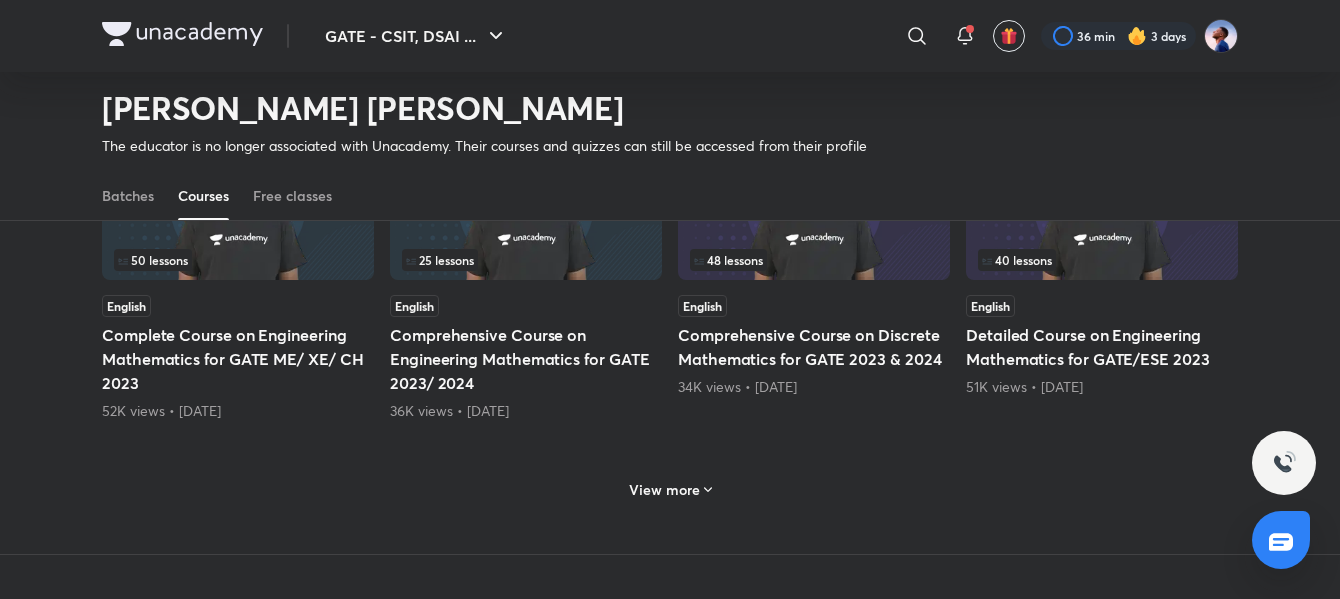 click on "View more" at bounding box center [670, 489] 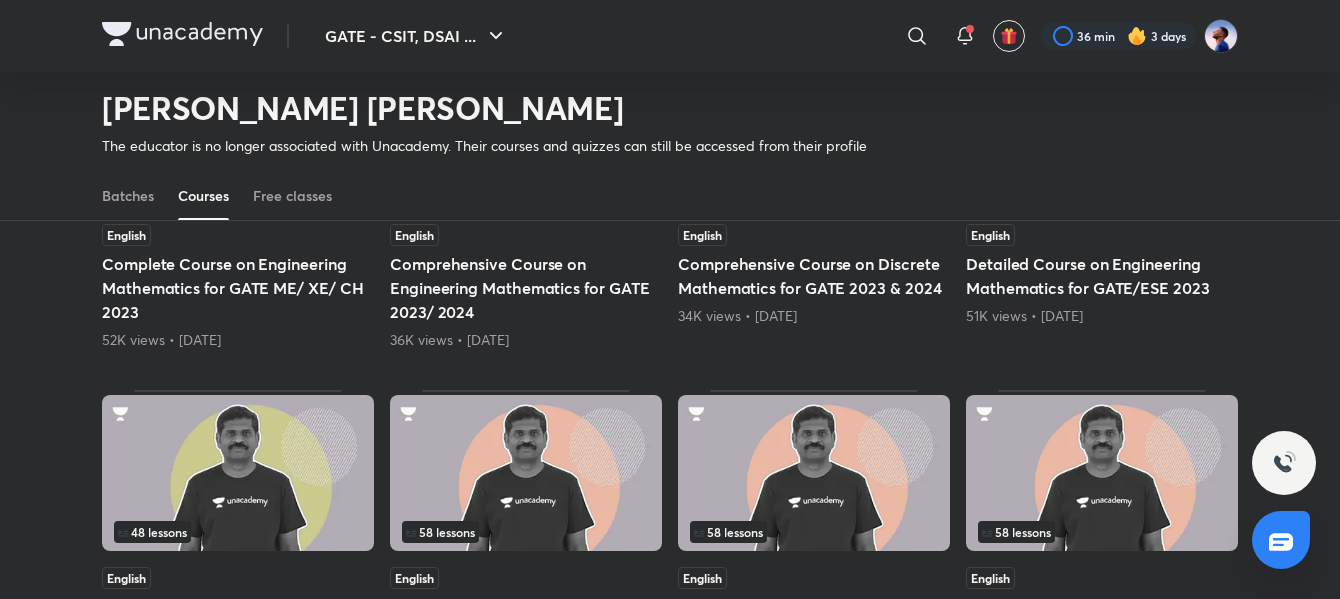 scroll, scrollTop: 2196, scrollLeft: 0, axis: vertical 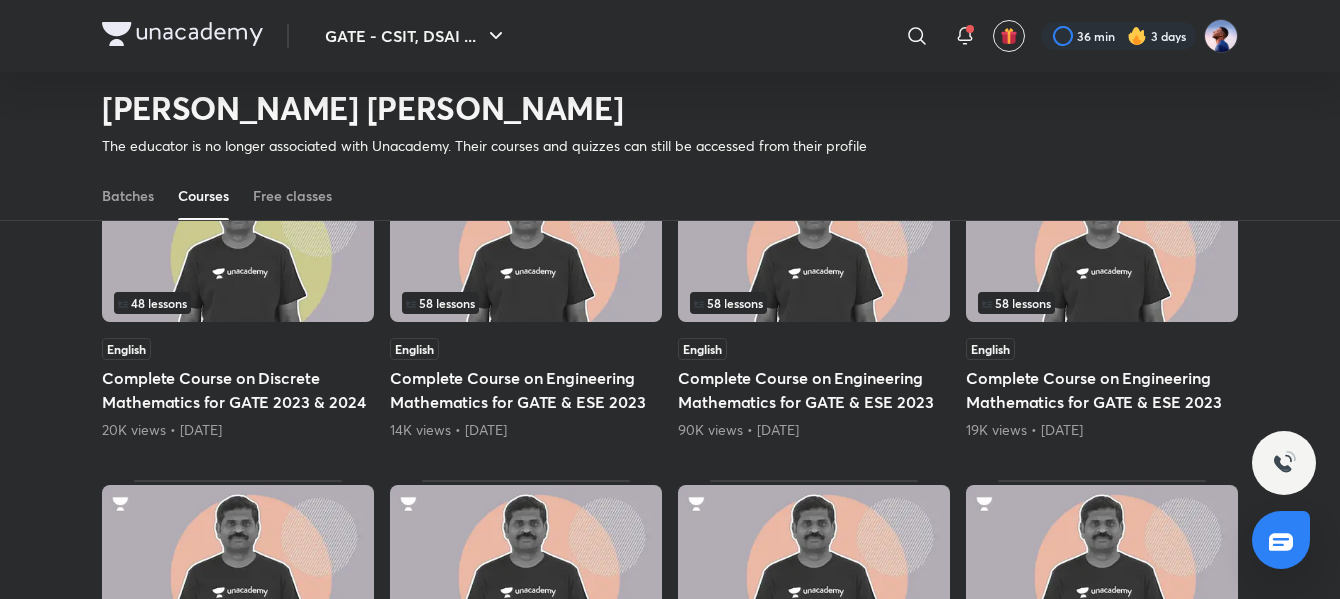 click on "Complete Course on Engineering Mathematics for GATE & ESE 2023" at bounding box center (1102, 390) 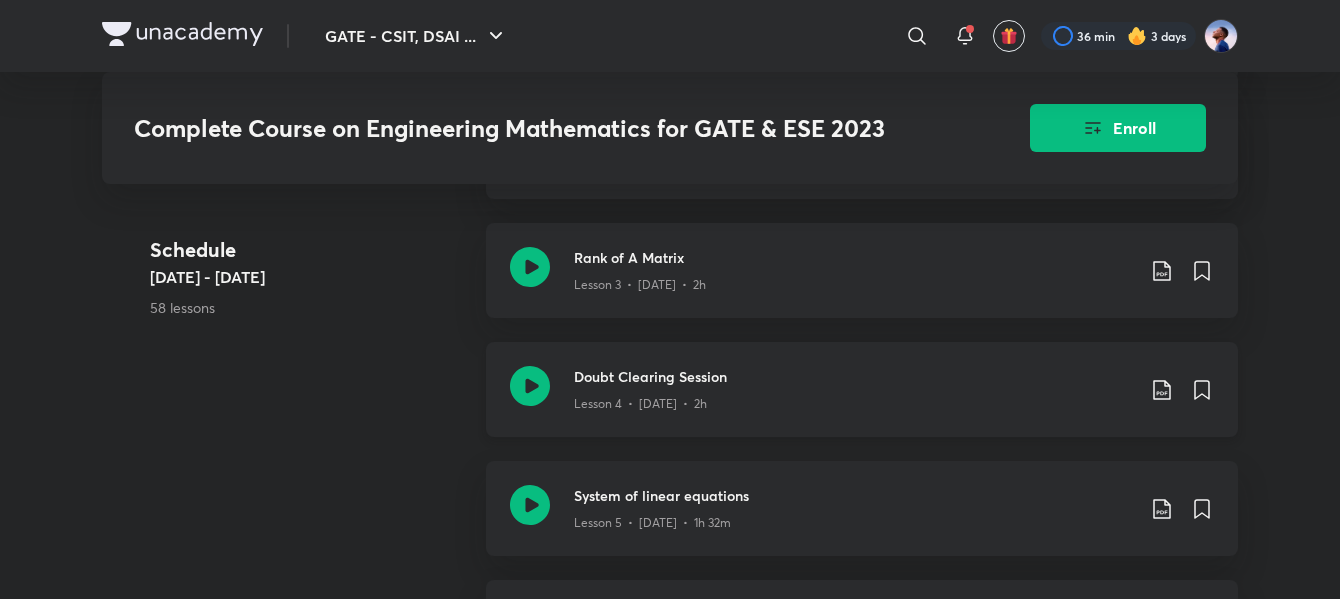 scroll, scrollTop: 1000, scrollLeft: 0, axis: vertical 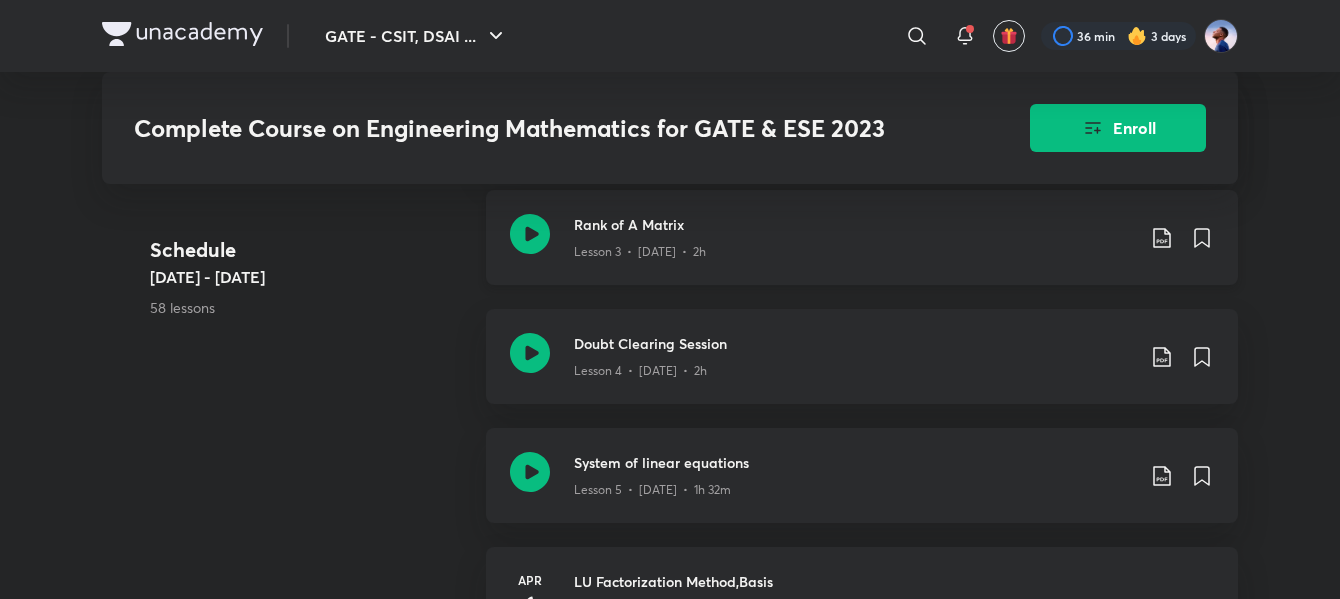click 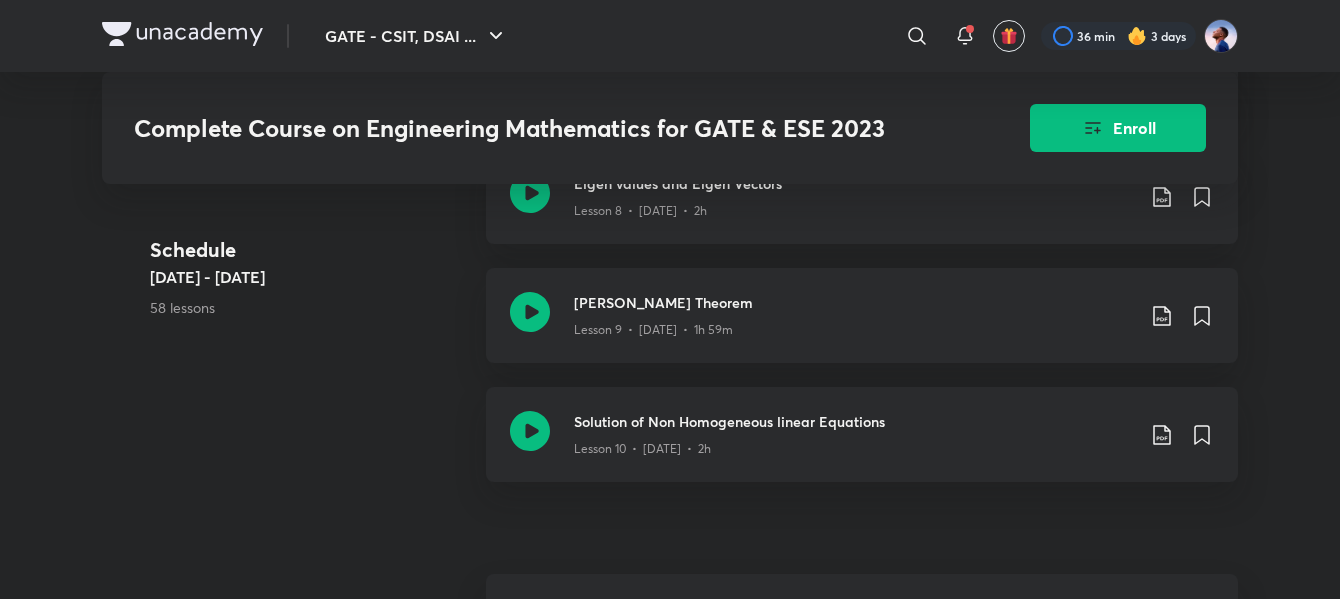 scroll, scrollTop: 1700, scrollLeft: 0, axis: vertical 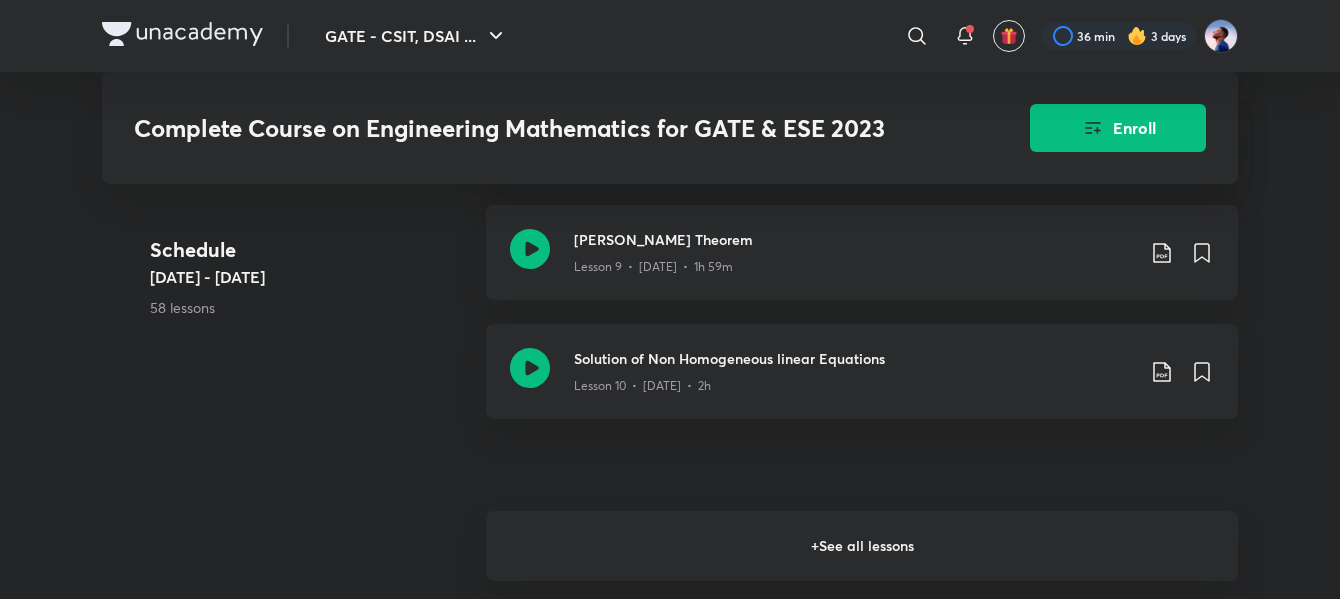 click on "+  See all lessons" at bounding box center [862, 546] 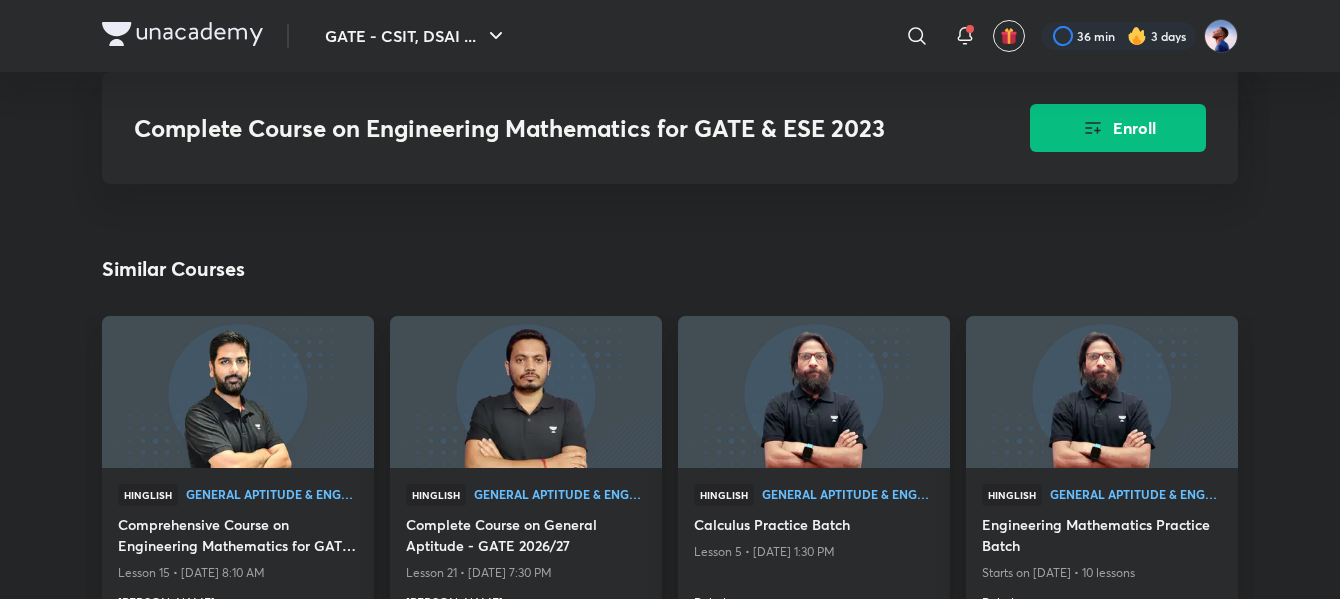scroll, scrollTop: 7700, scrollLeft: 0, axis: vertical 